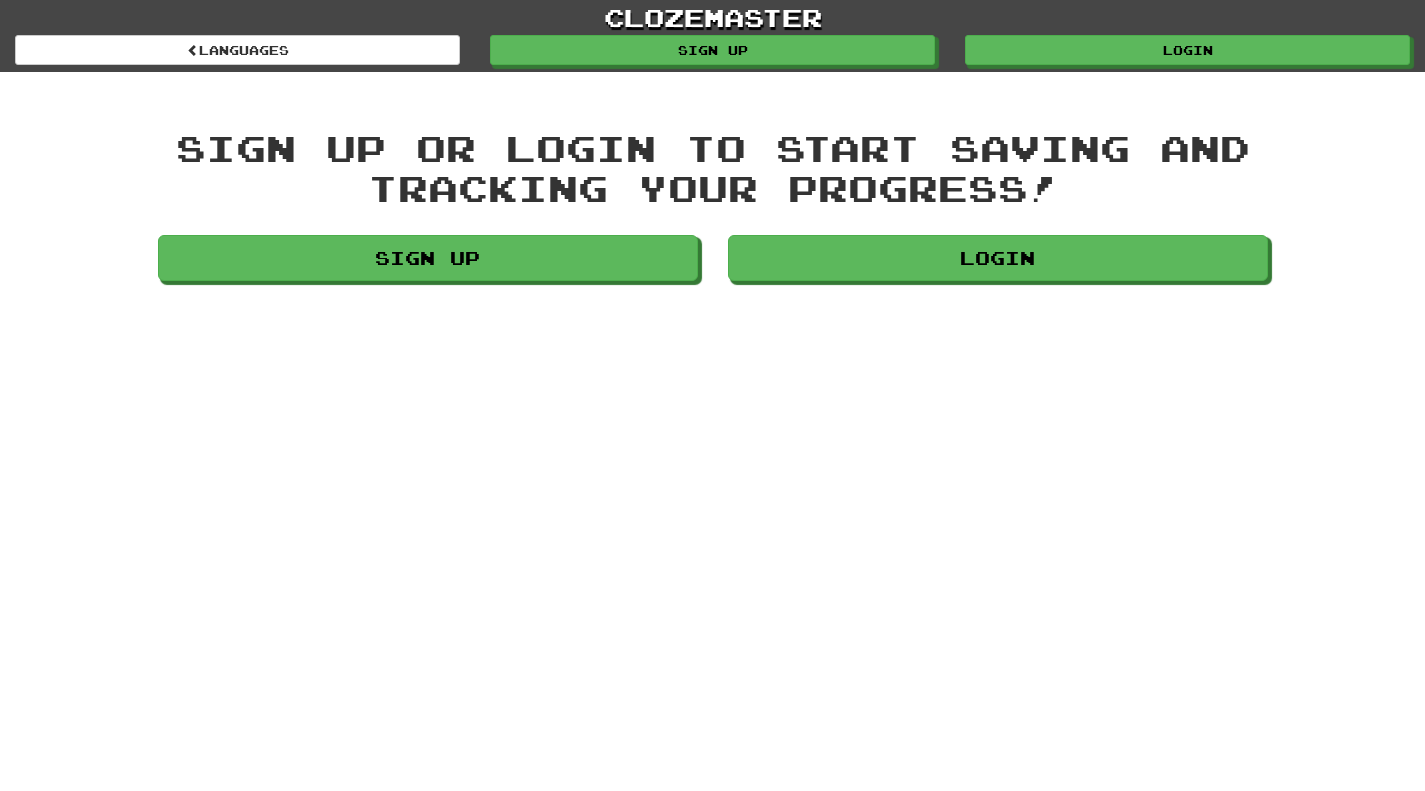 scroll, scrollTop: 0, scrollLeft: 0, axis: both 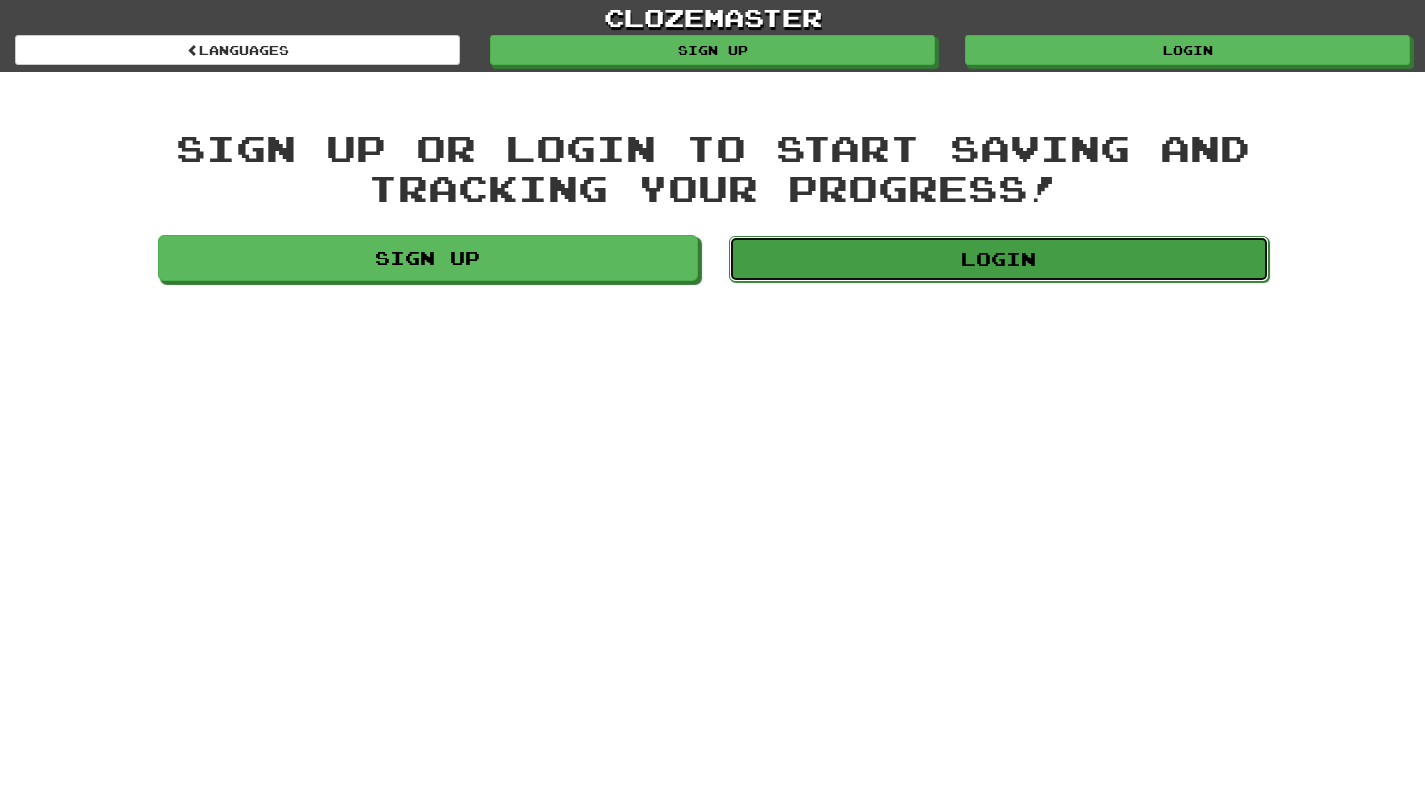 click on "Login" at bounding box center [999, 259] 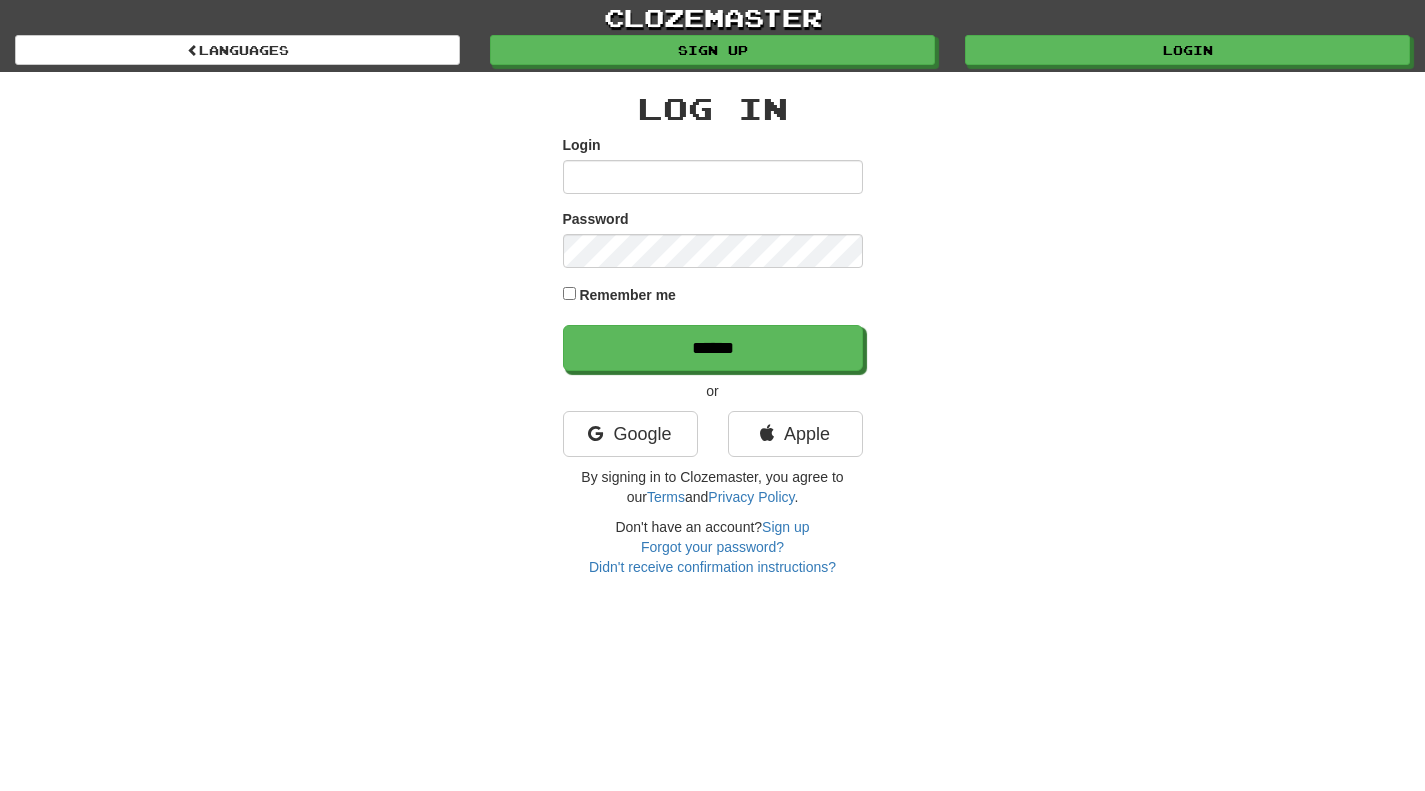 scroll, scrollTop: 0, scrollLeft: 0, axis: both 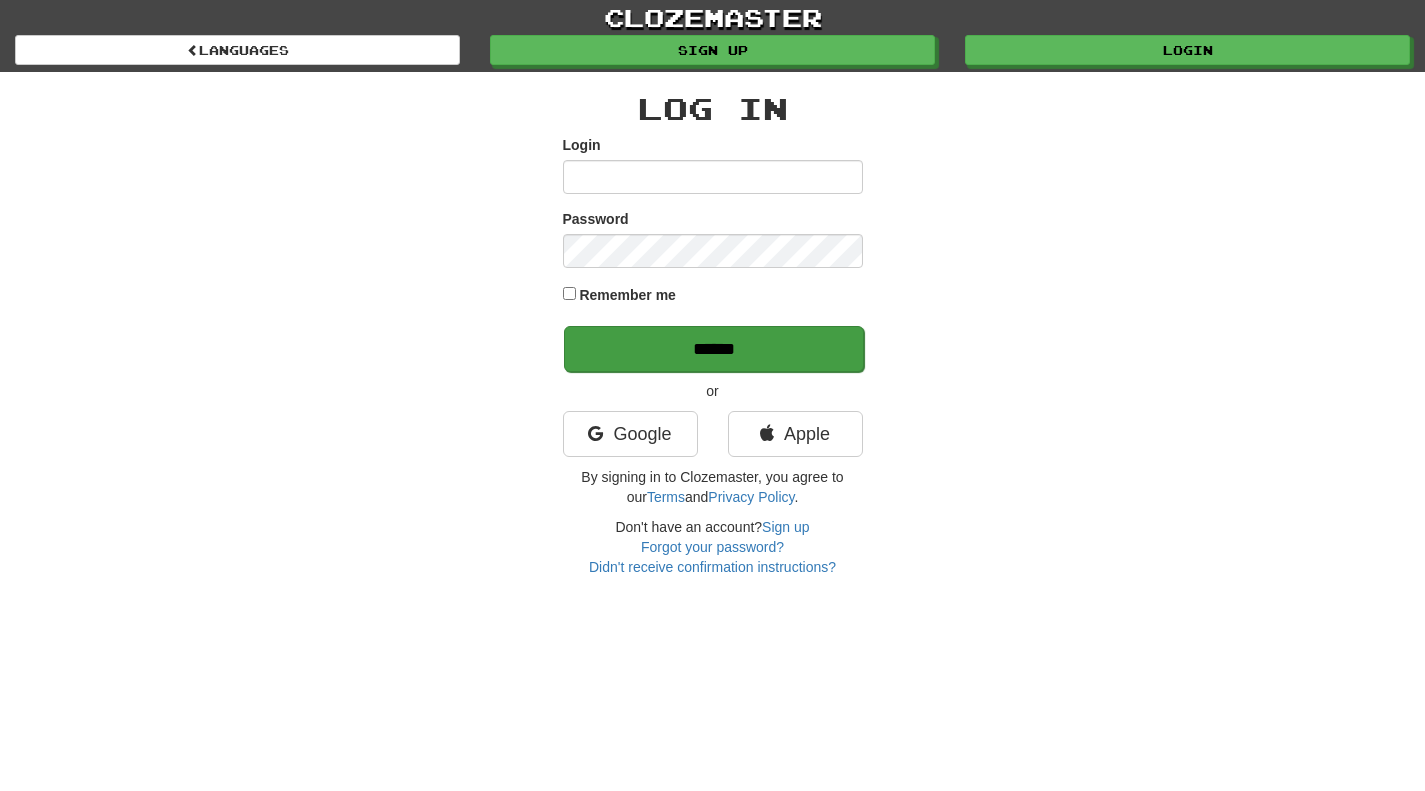 type on "**********" 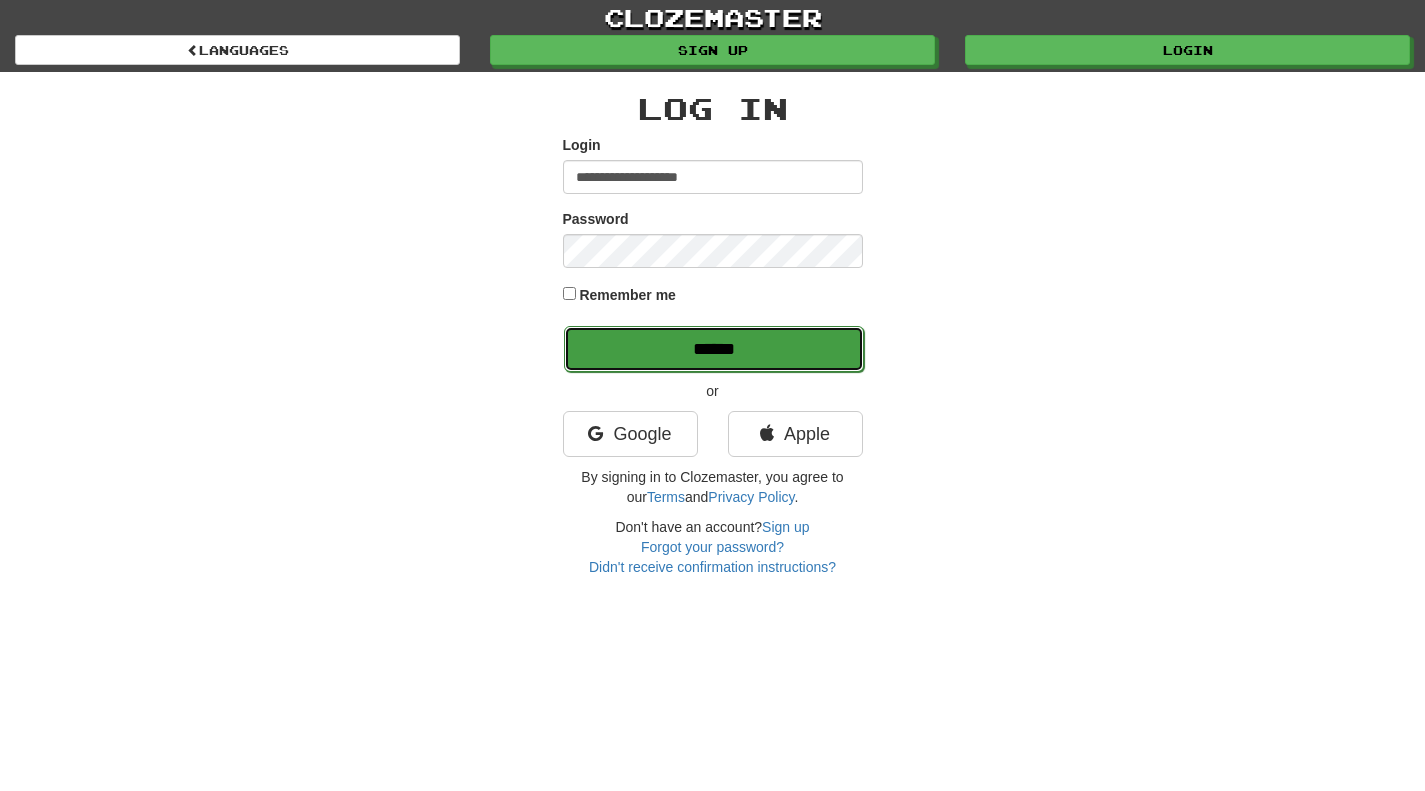 click on "******" at bounding box center (714, 349) 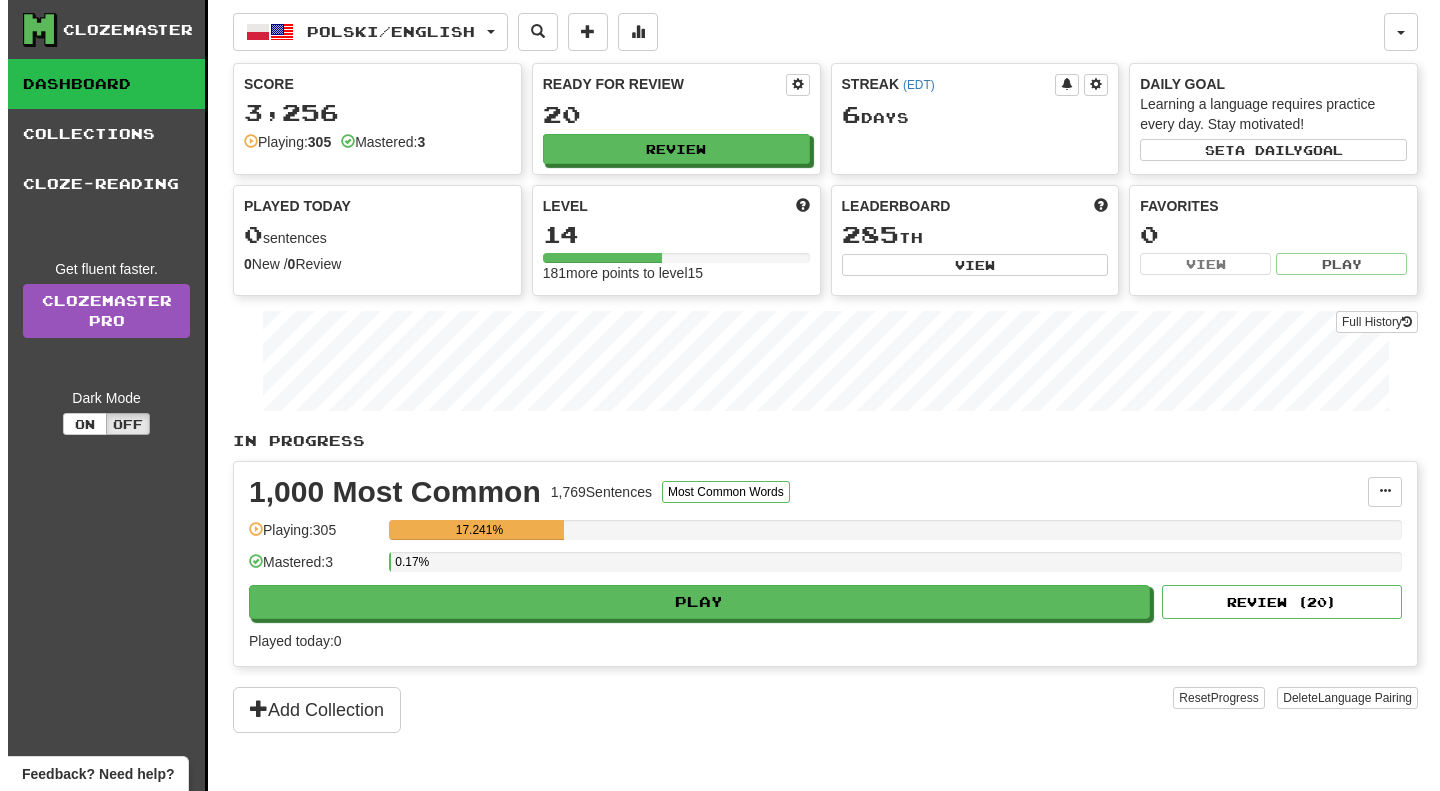 scroll, scrollTop: 0, scrollLeft: 0, axis: both 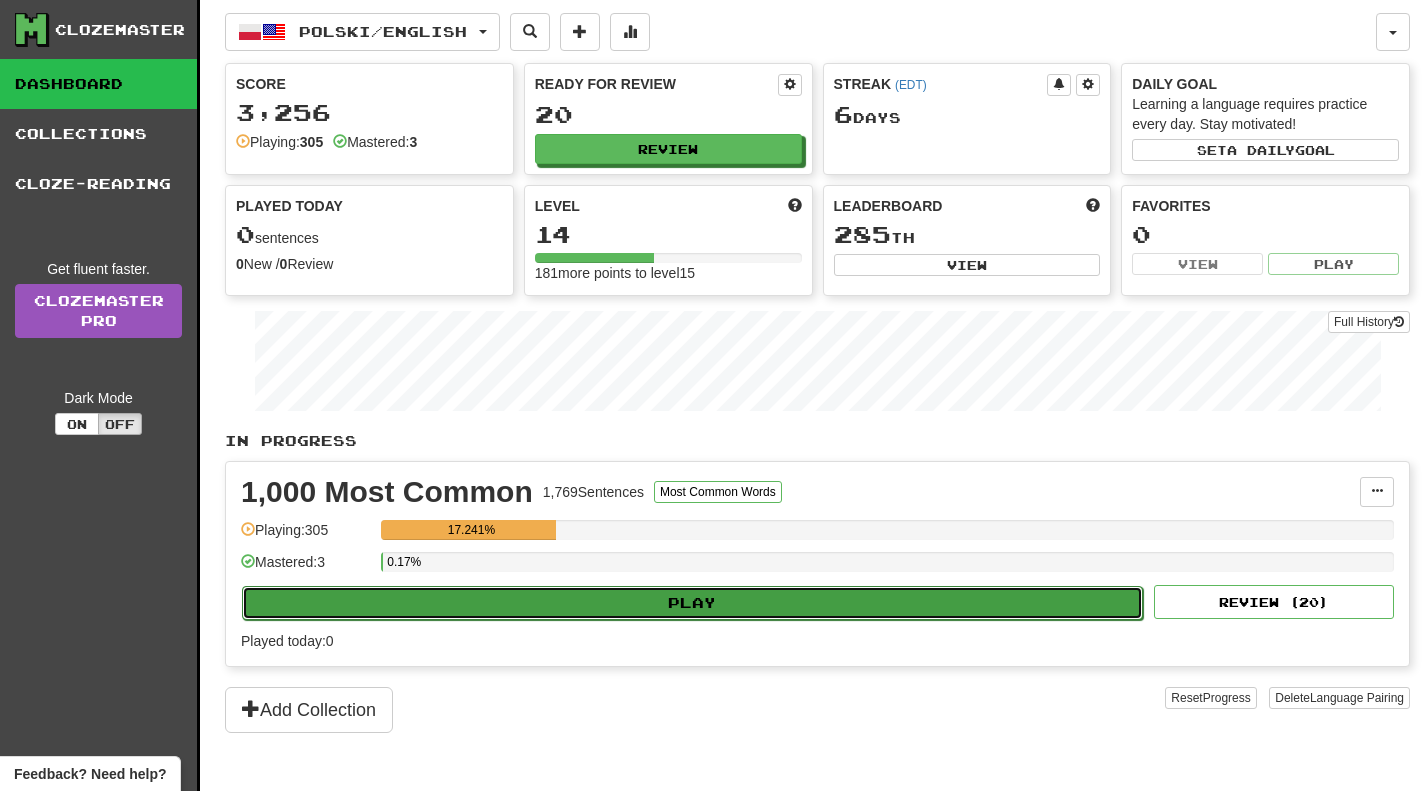 click on "Play" at bounding box center [692, 603] 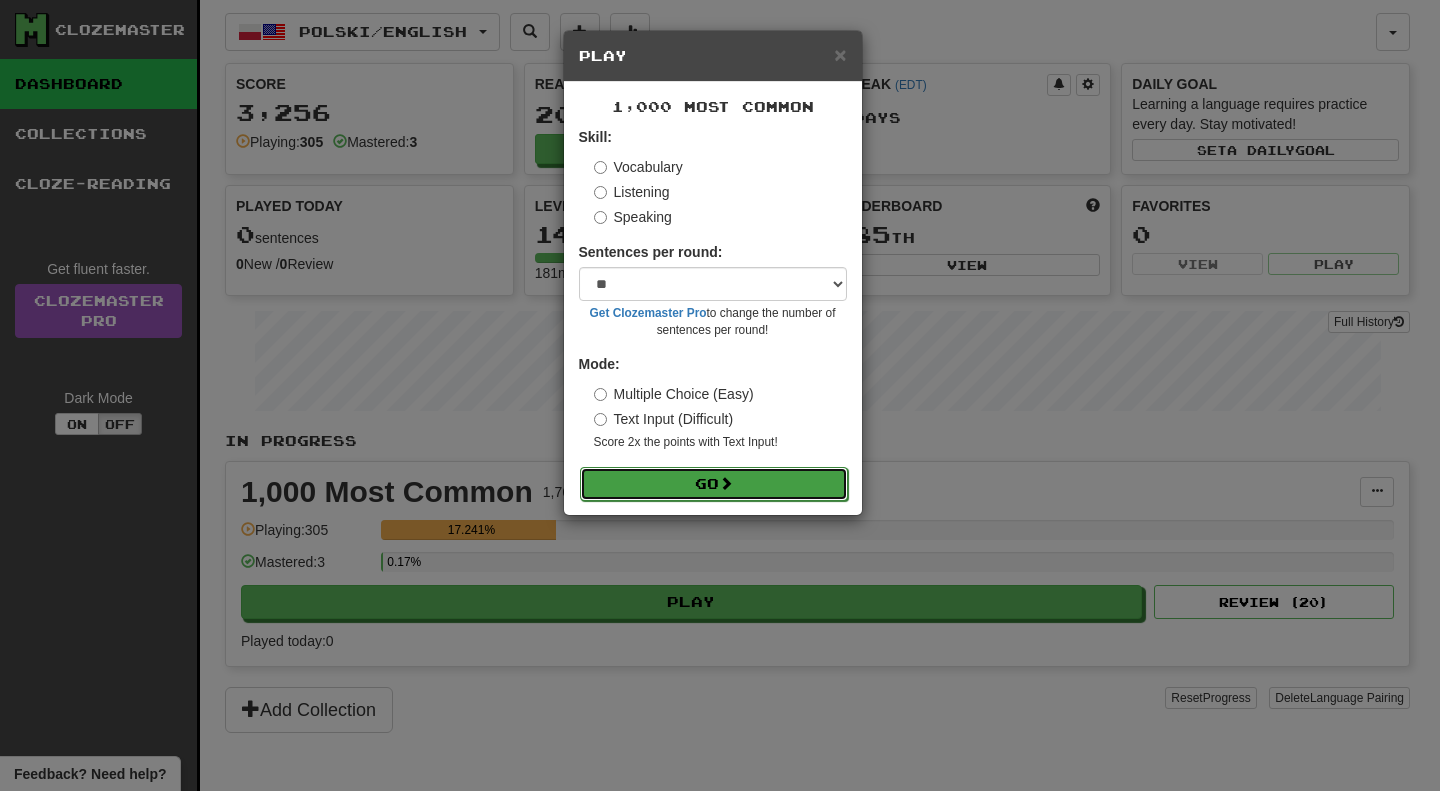 click on "Go" at bounding box center [714, 484] 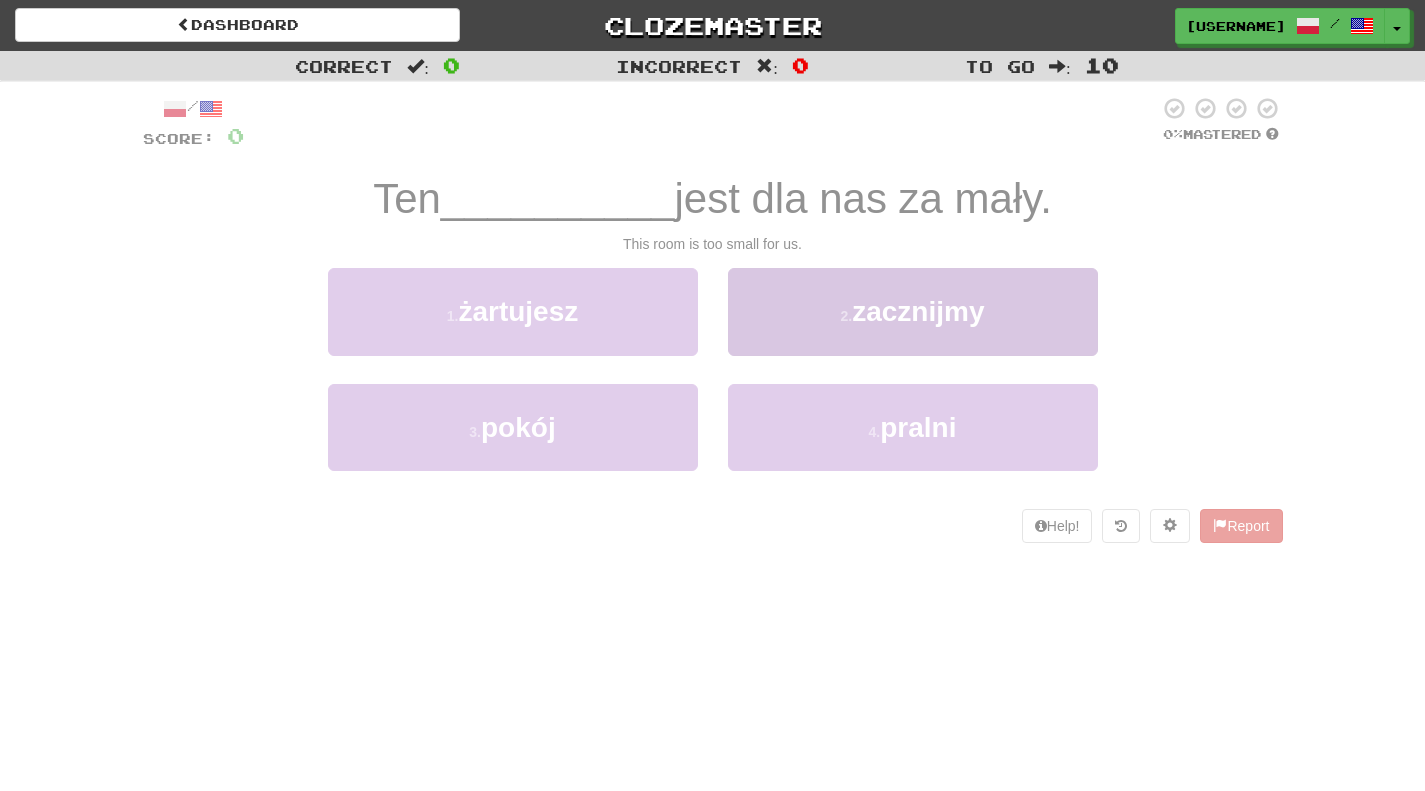 scroll, scrollTop: 0, scrollLeft: 0, axis: both 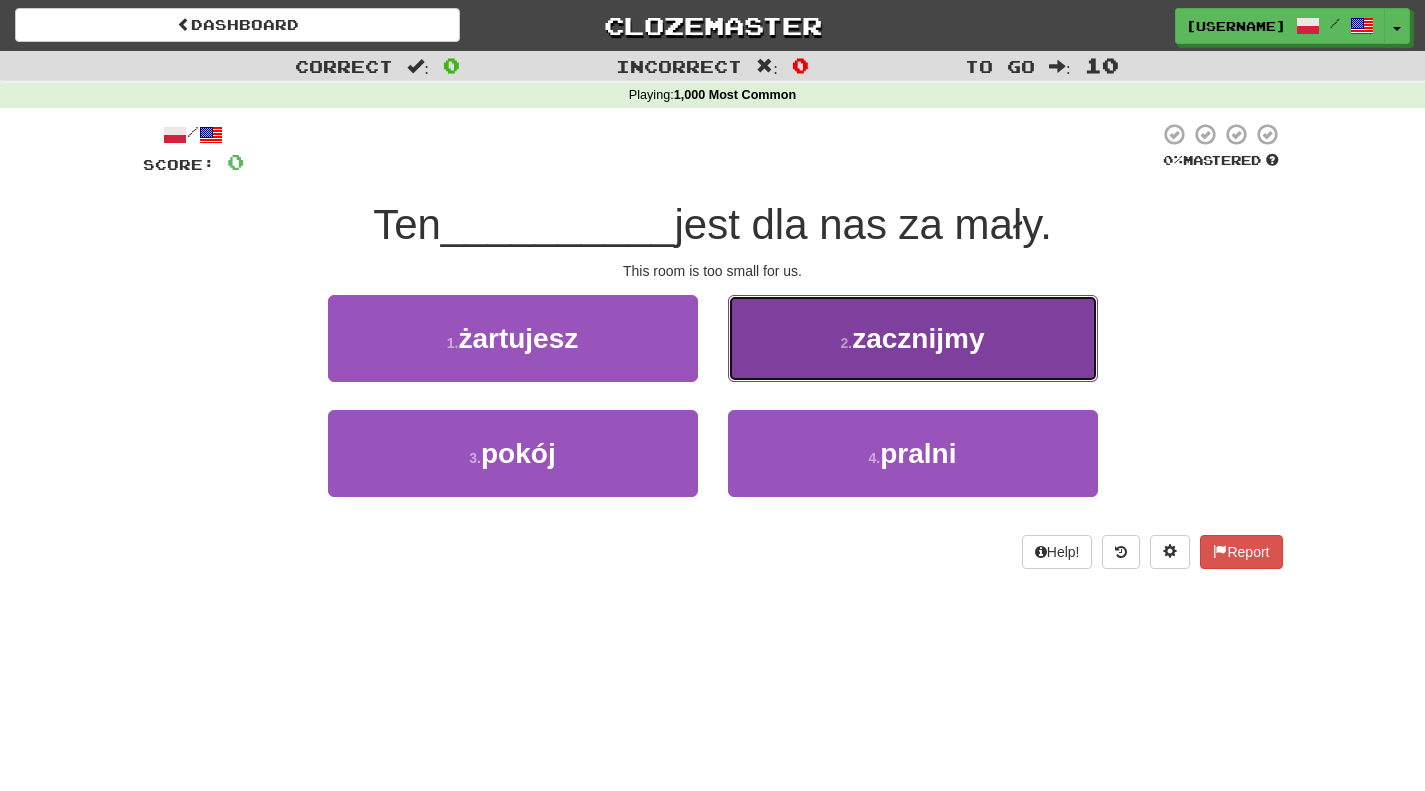 click on "2 ." at bounding box center (847, 343) 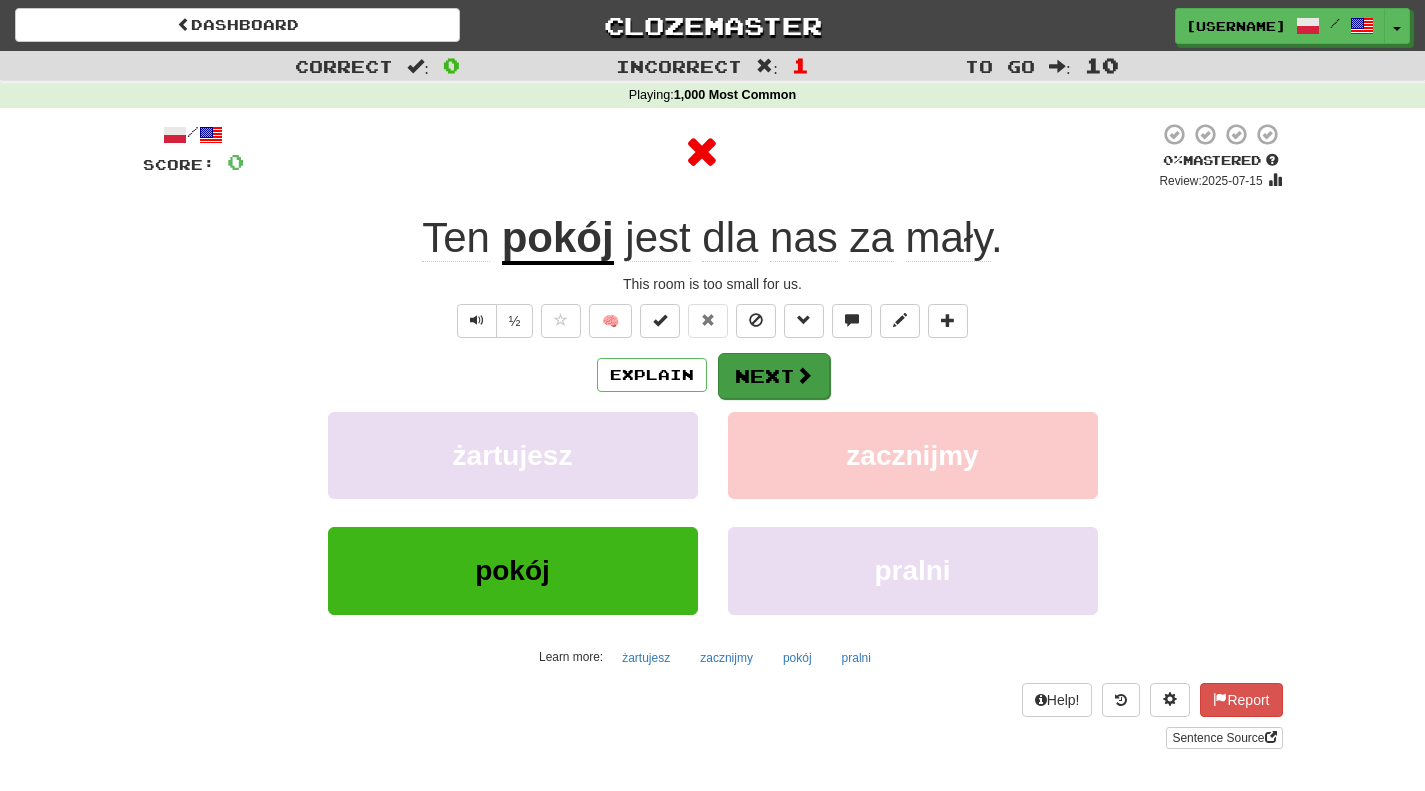 click on "Explain Next" at bounding box center [713, 375] 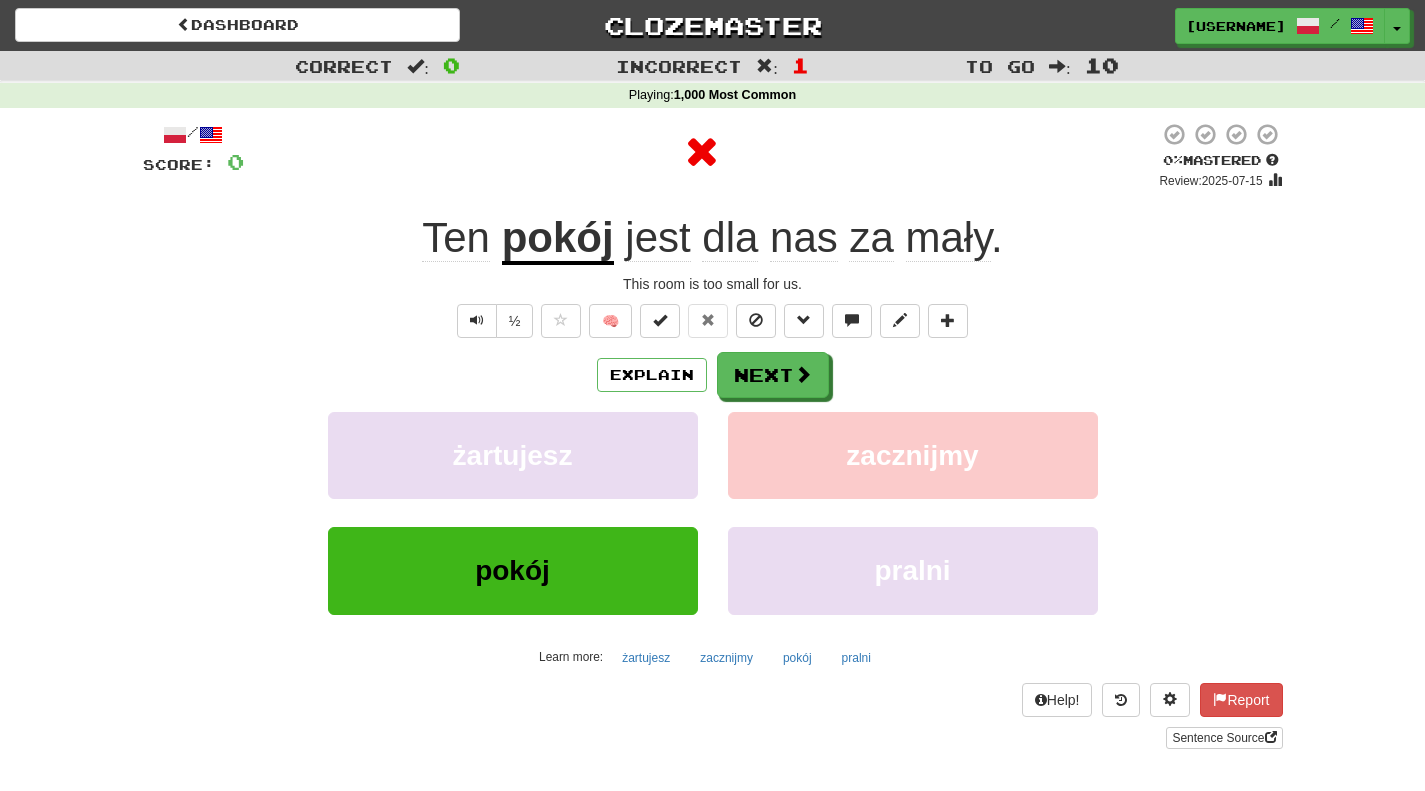click on "Explain Next" at bounding box center [713, 375] 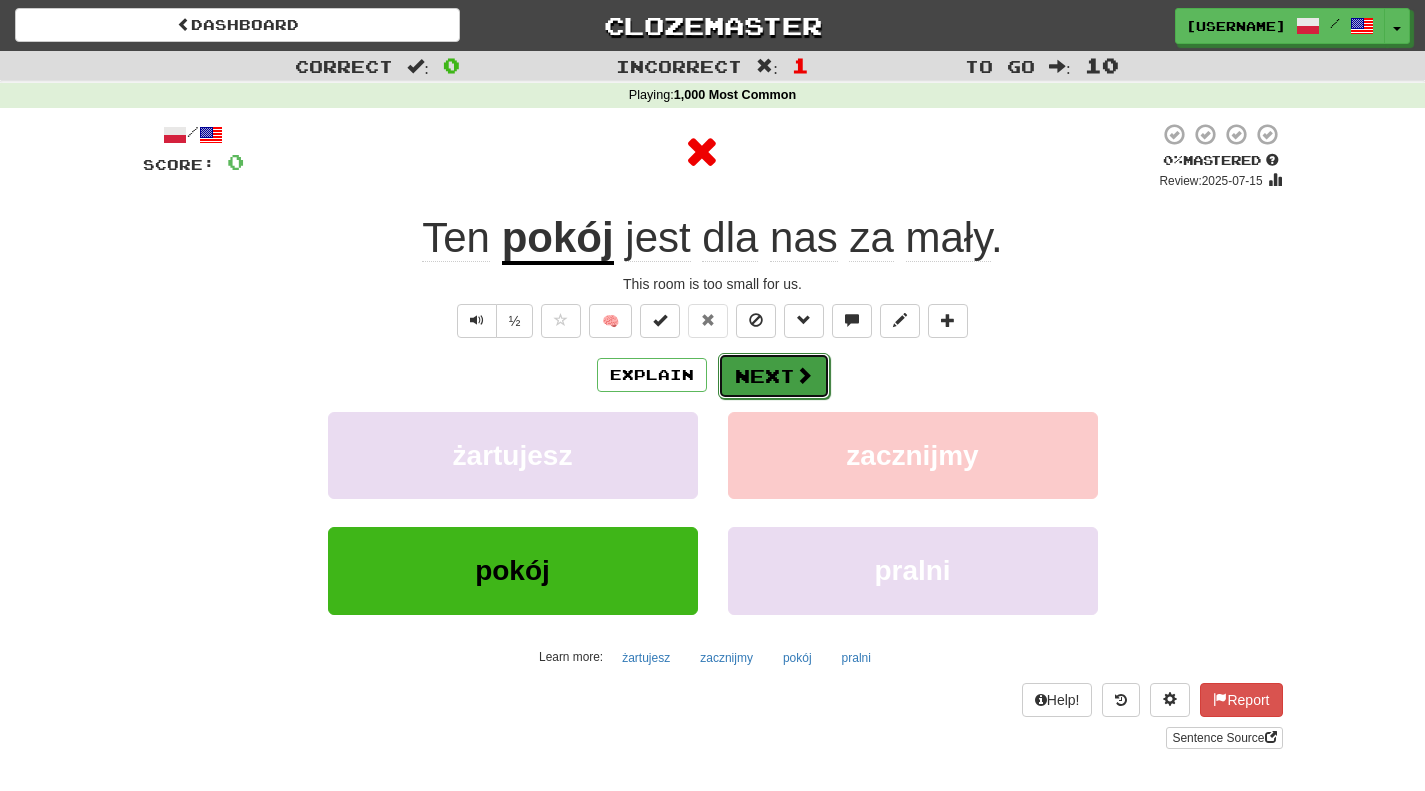 click on "Next" at bounding box center (774, 376) 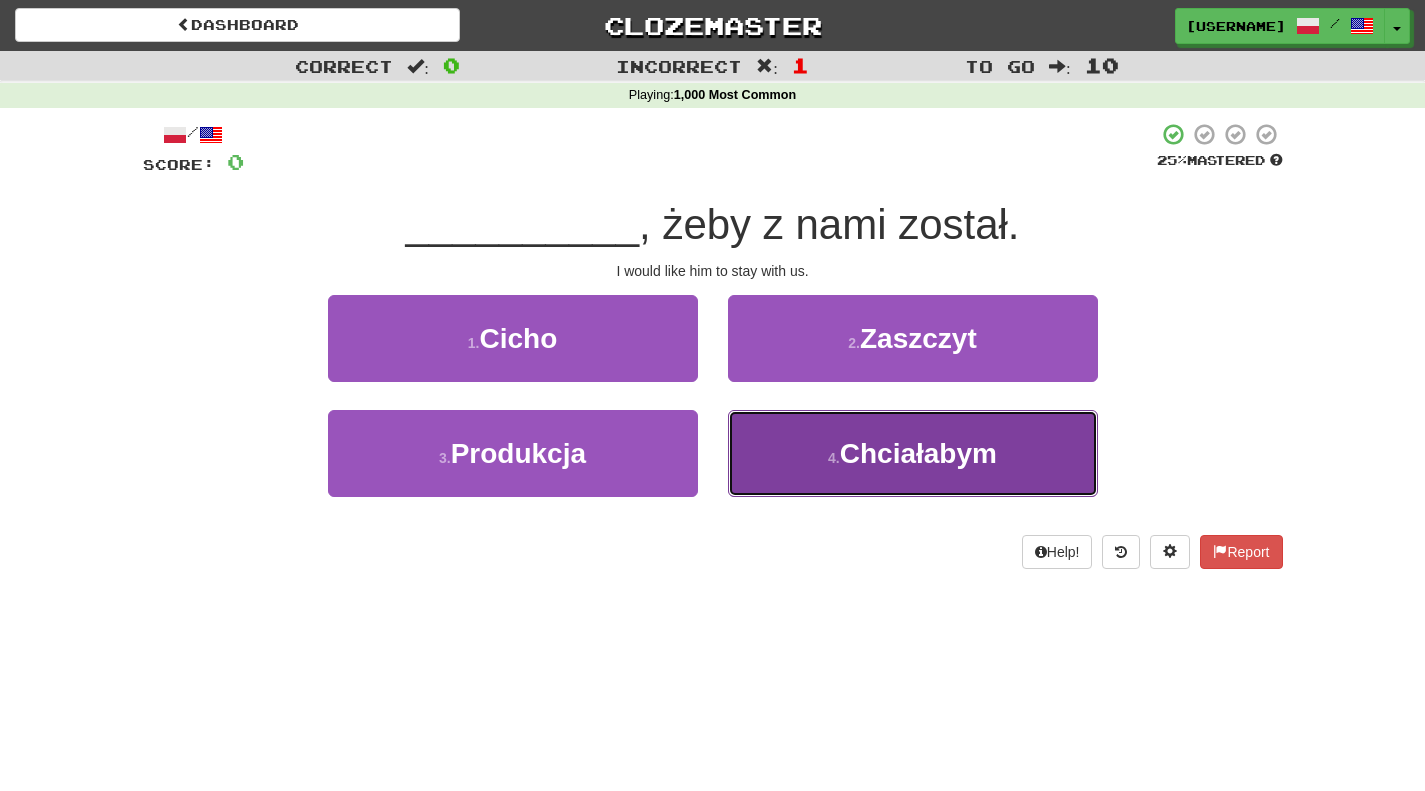 click on "Chciałabym" at bounding box center [918, 453] 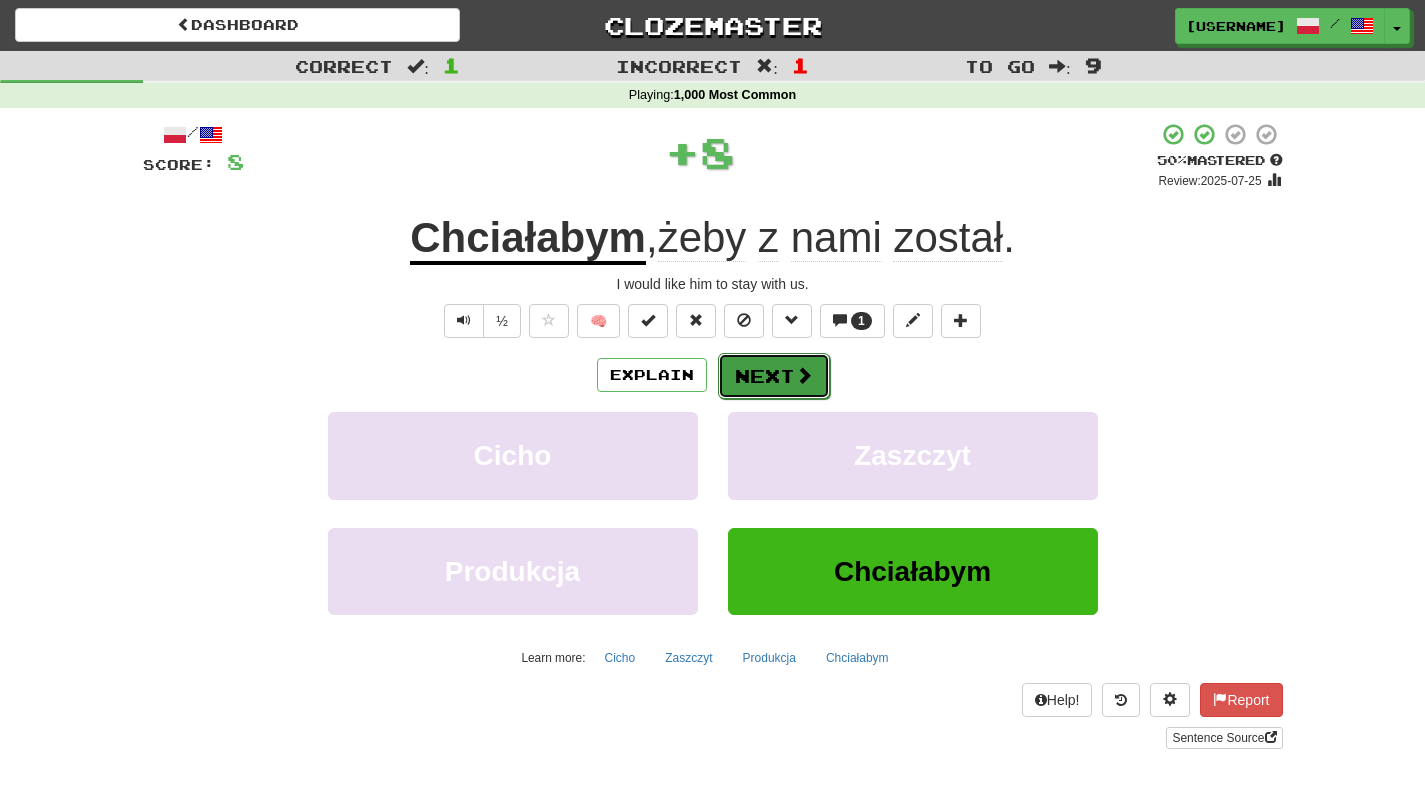 click on "Next" at bounding box center (774, 376) 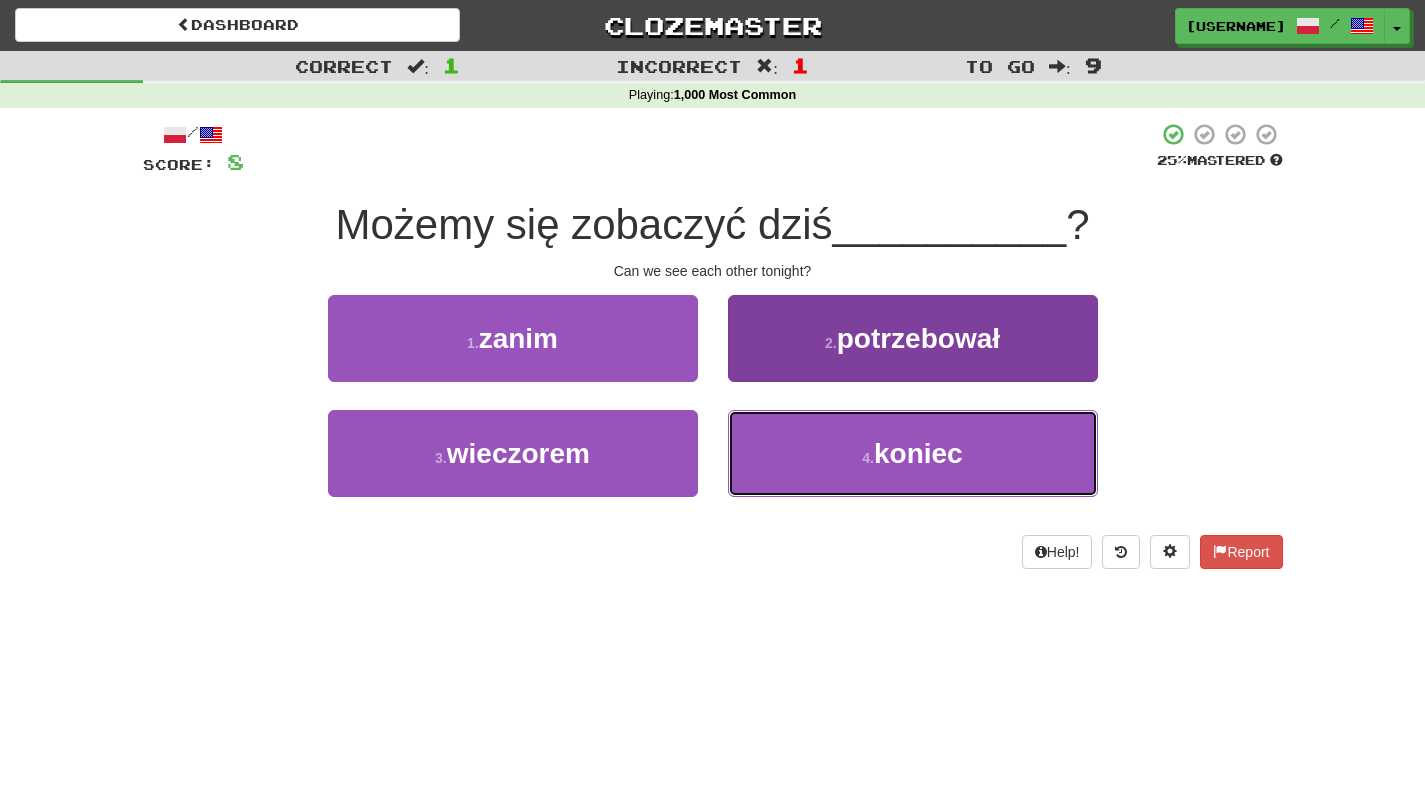 click on "4 .  koniec" at bounding box center [913, 453] 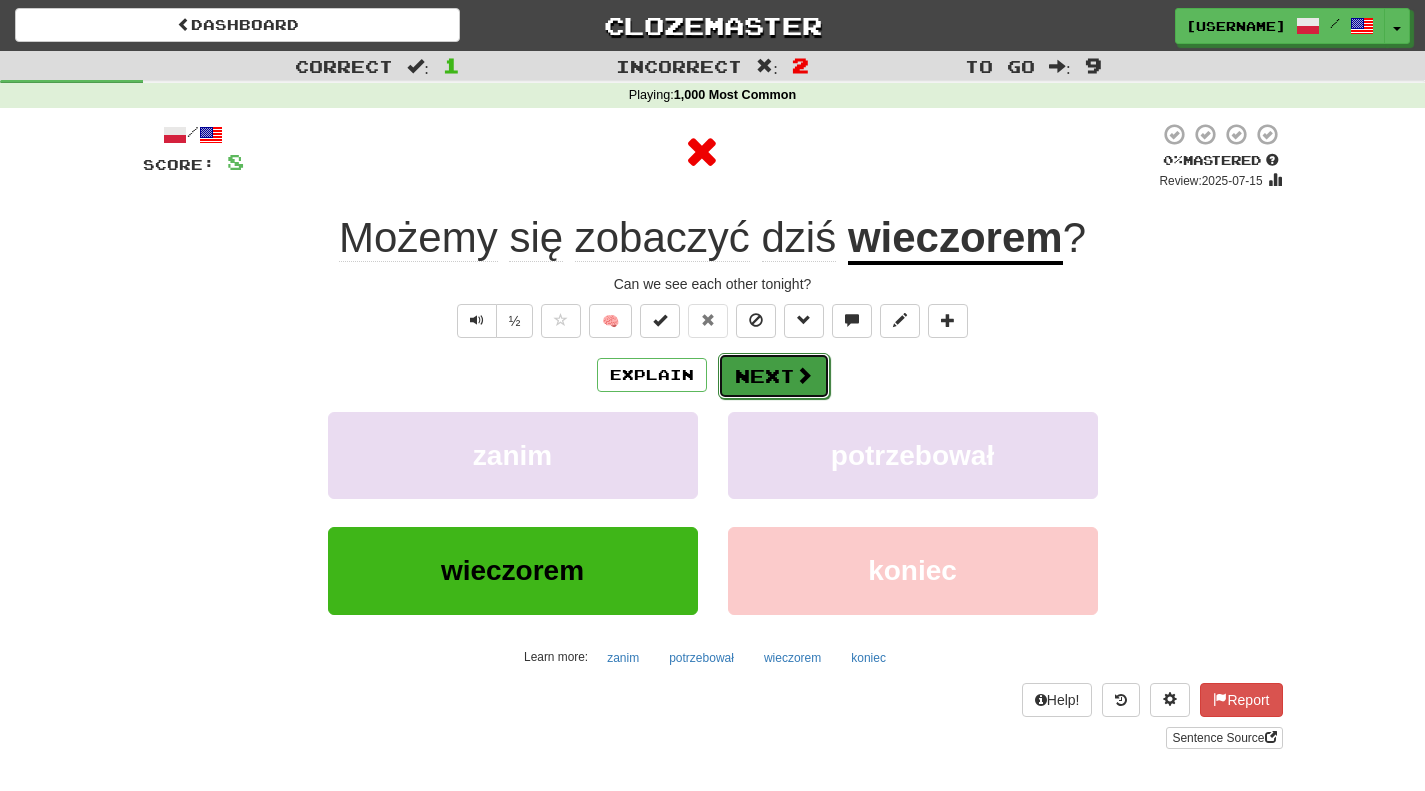 click on "Next" at bounding box center (774, 376) 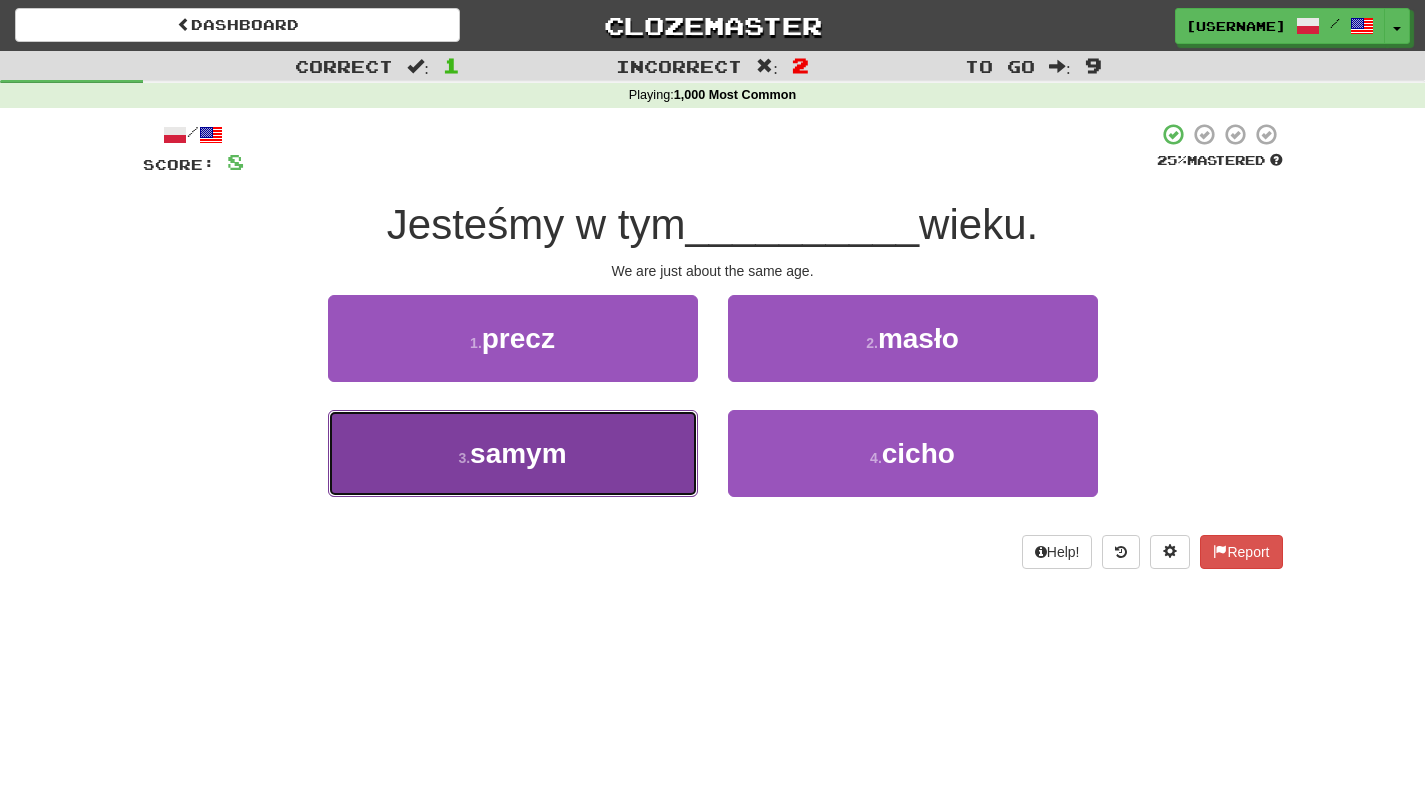 click on "3 .  samym" at bounding box center (513, 453) 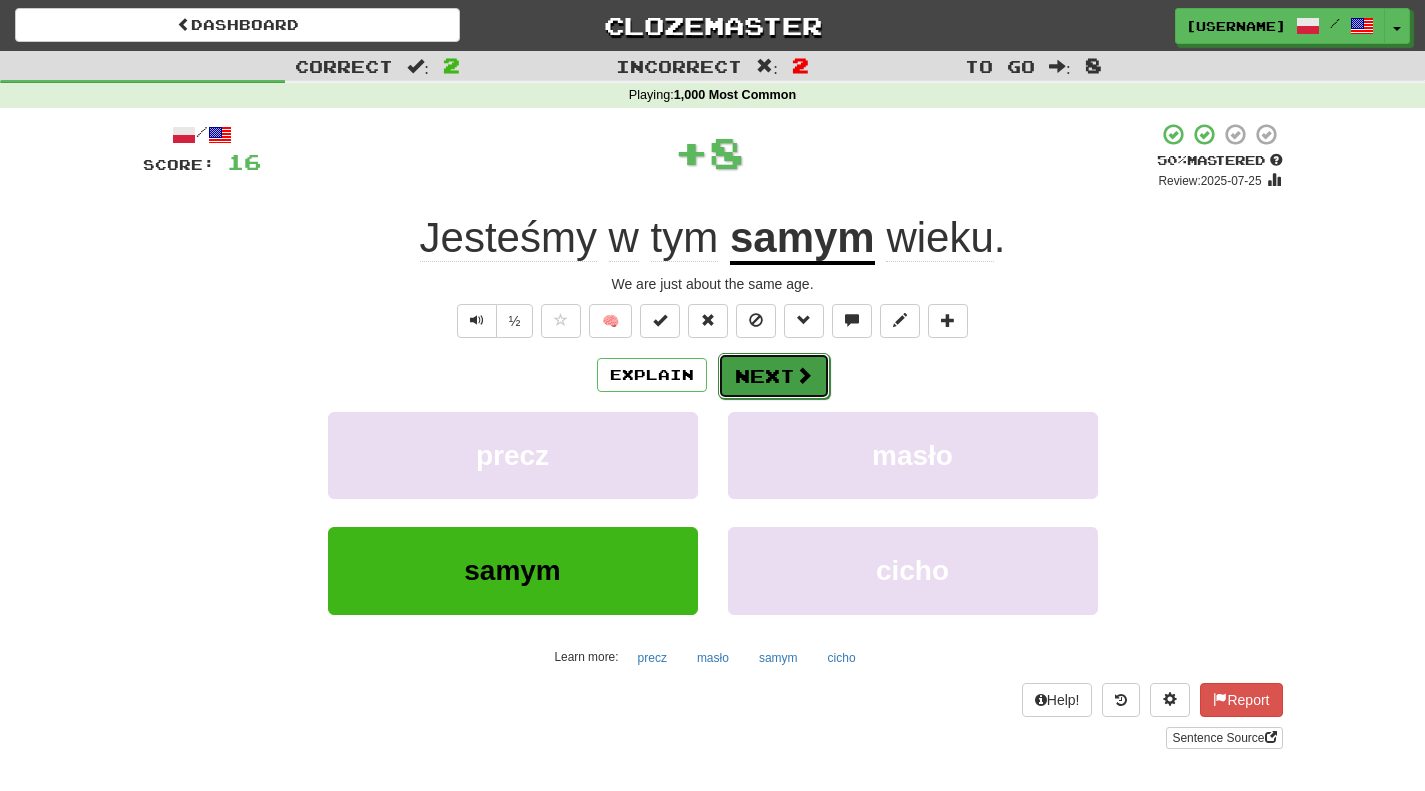 click at bounding box center (804, 375) 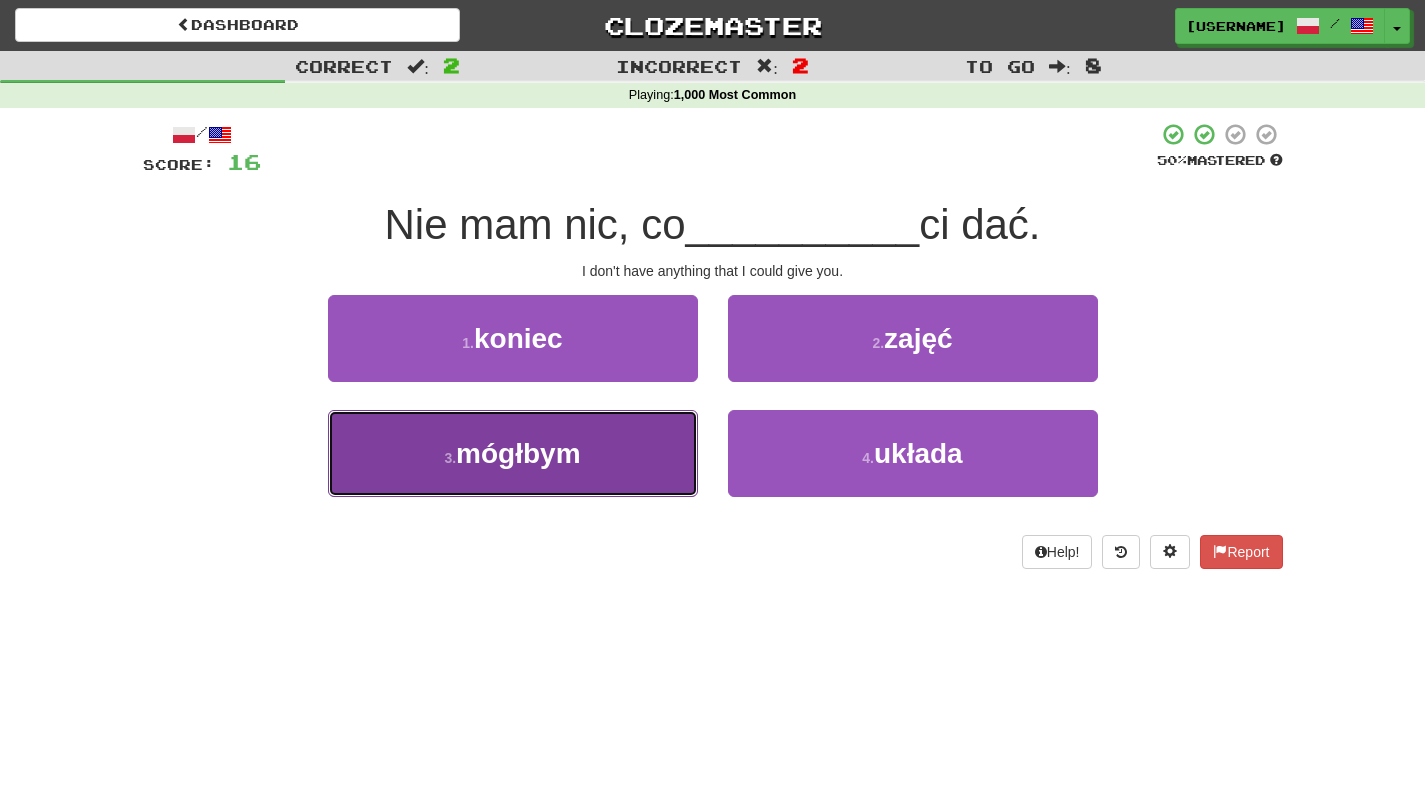 click on "3 .  mógłbym" at bounding box center [513, 453] 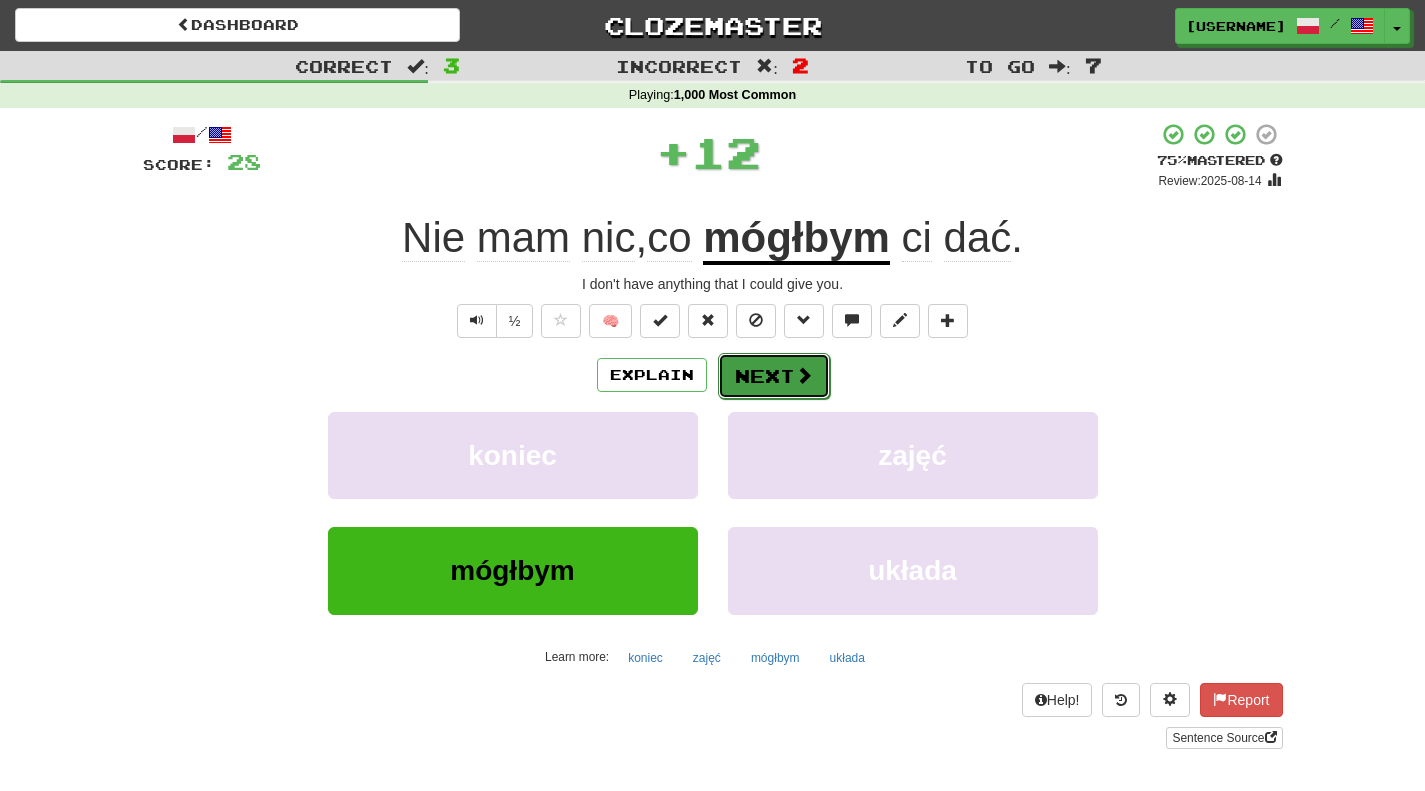 click on "Next" at bounding box center (774, 376) 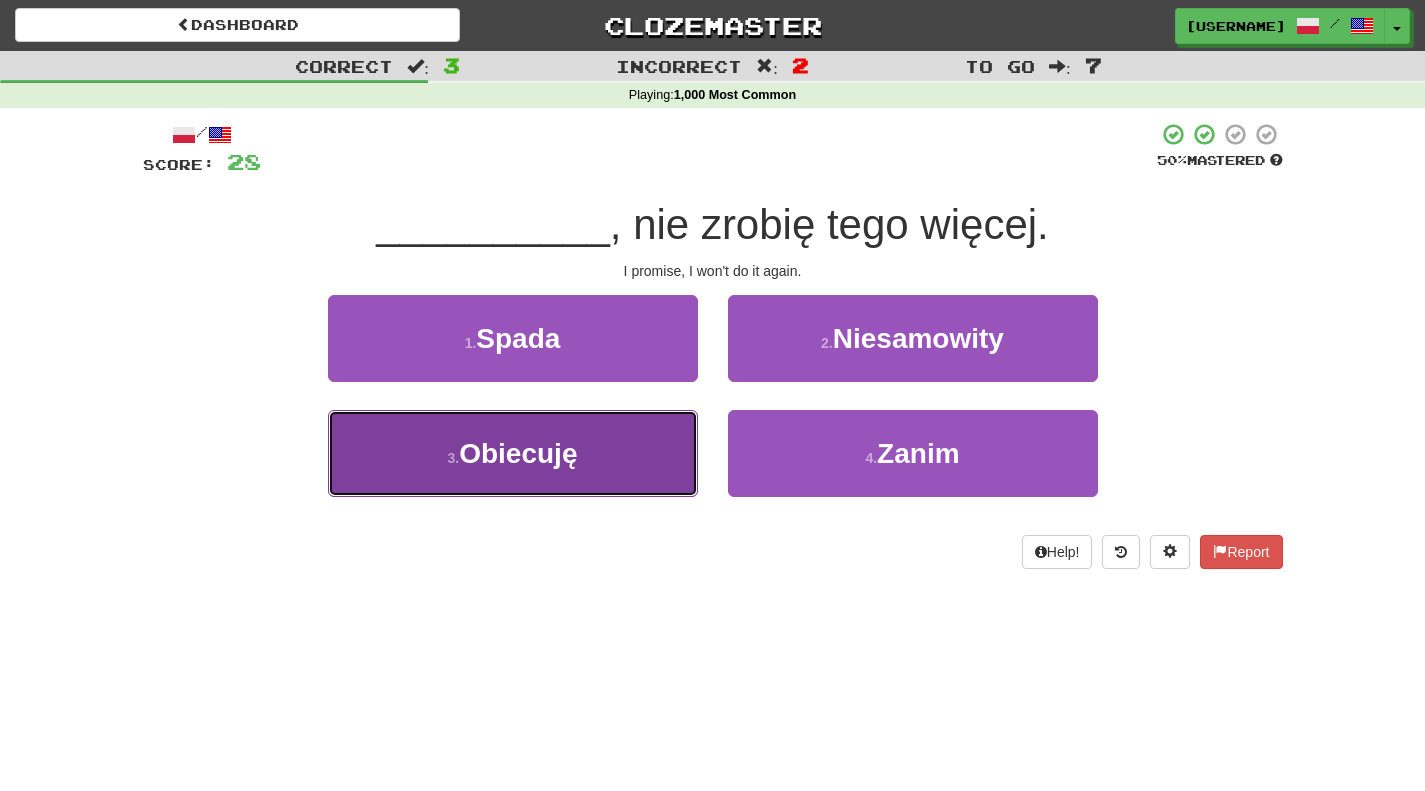 click on "3 .  Obiecuję" at bounding box center (513, 453) 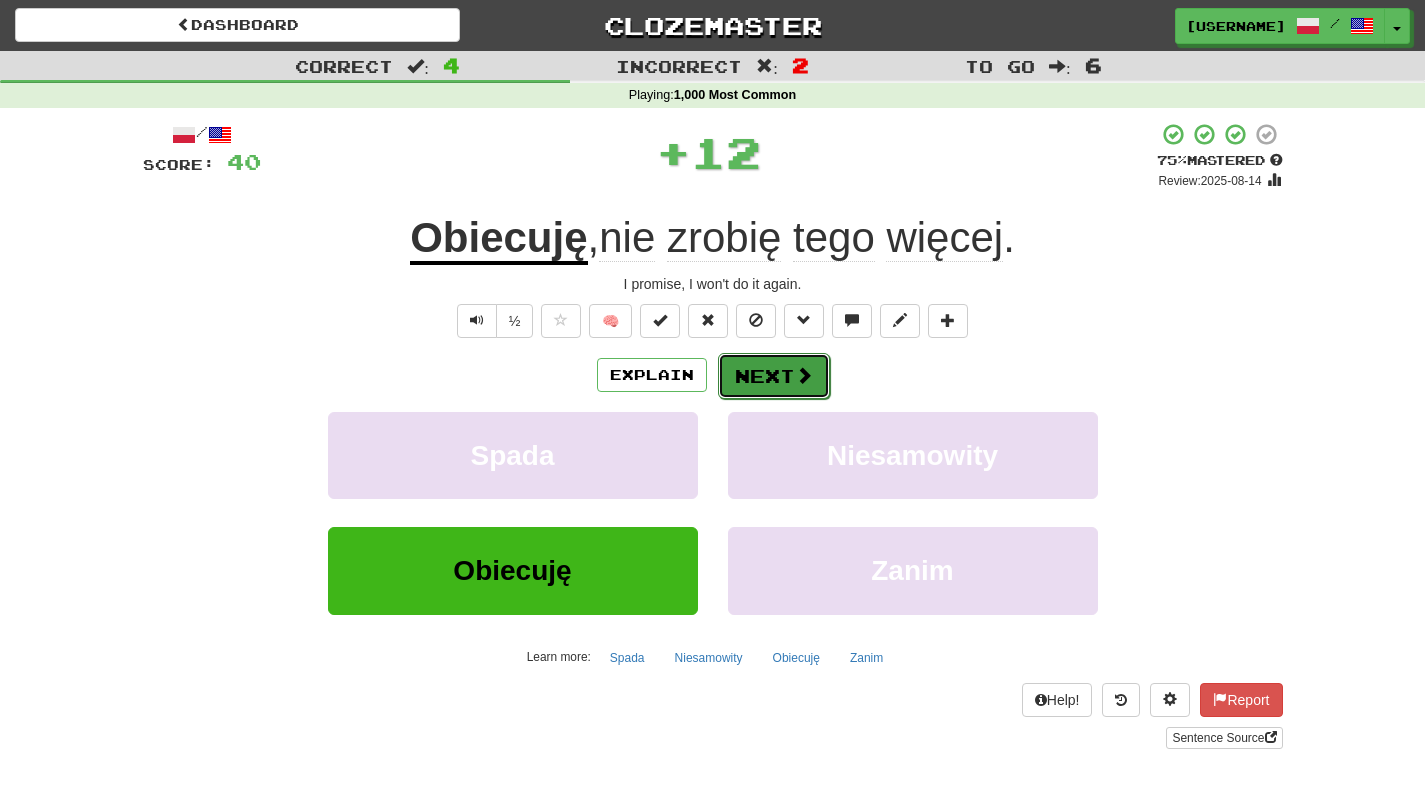 click on "Next" at bounding box center [774, 376] 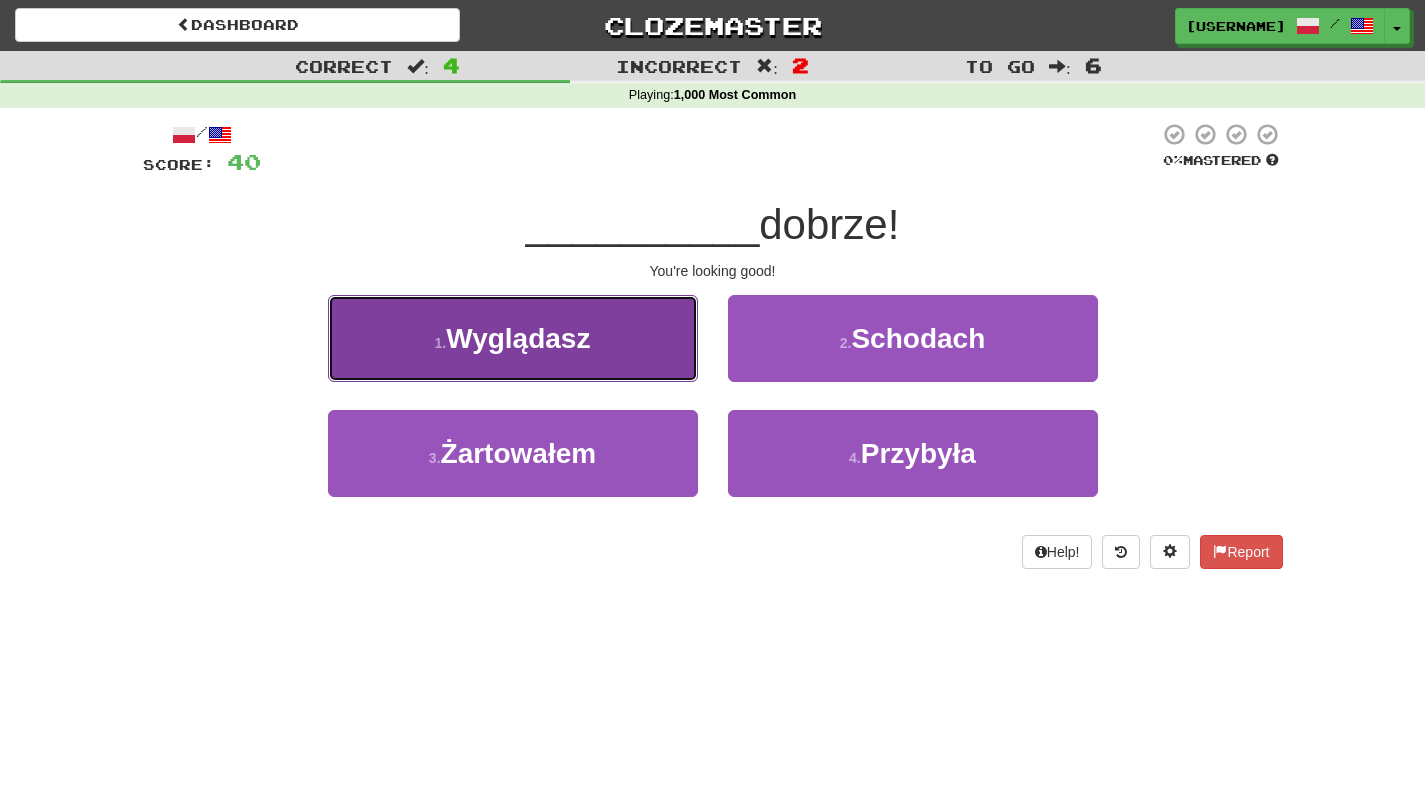 click on "1 .  Wyglądasz" at bounding box center [513, 338] 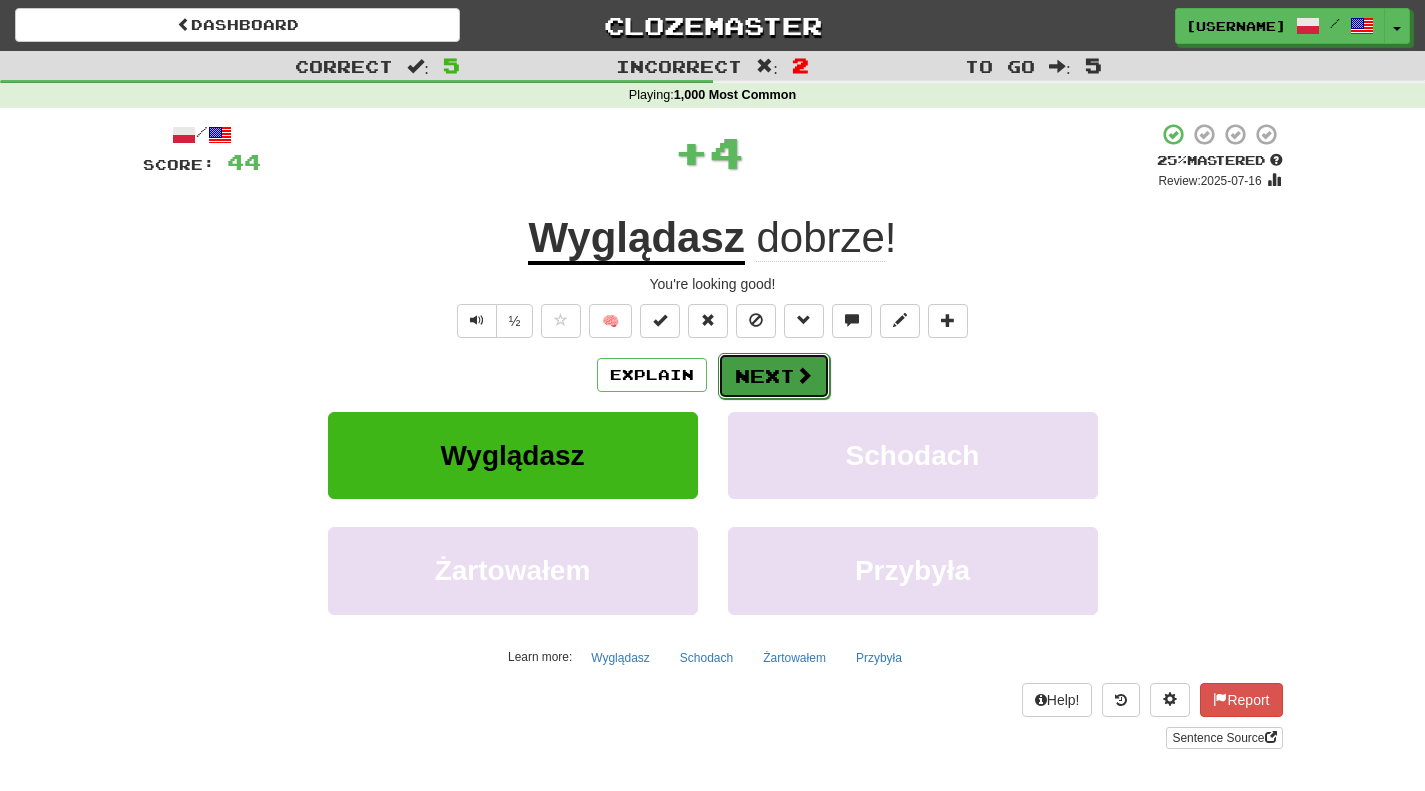 click on "Next" at bounding box center [774, 376] 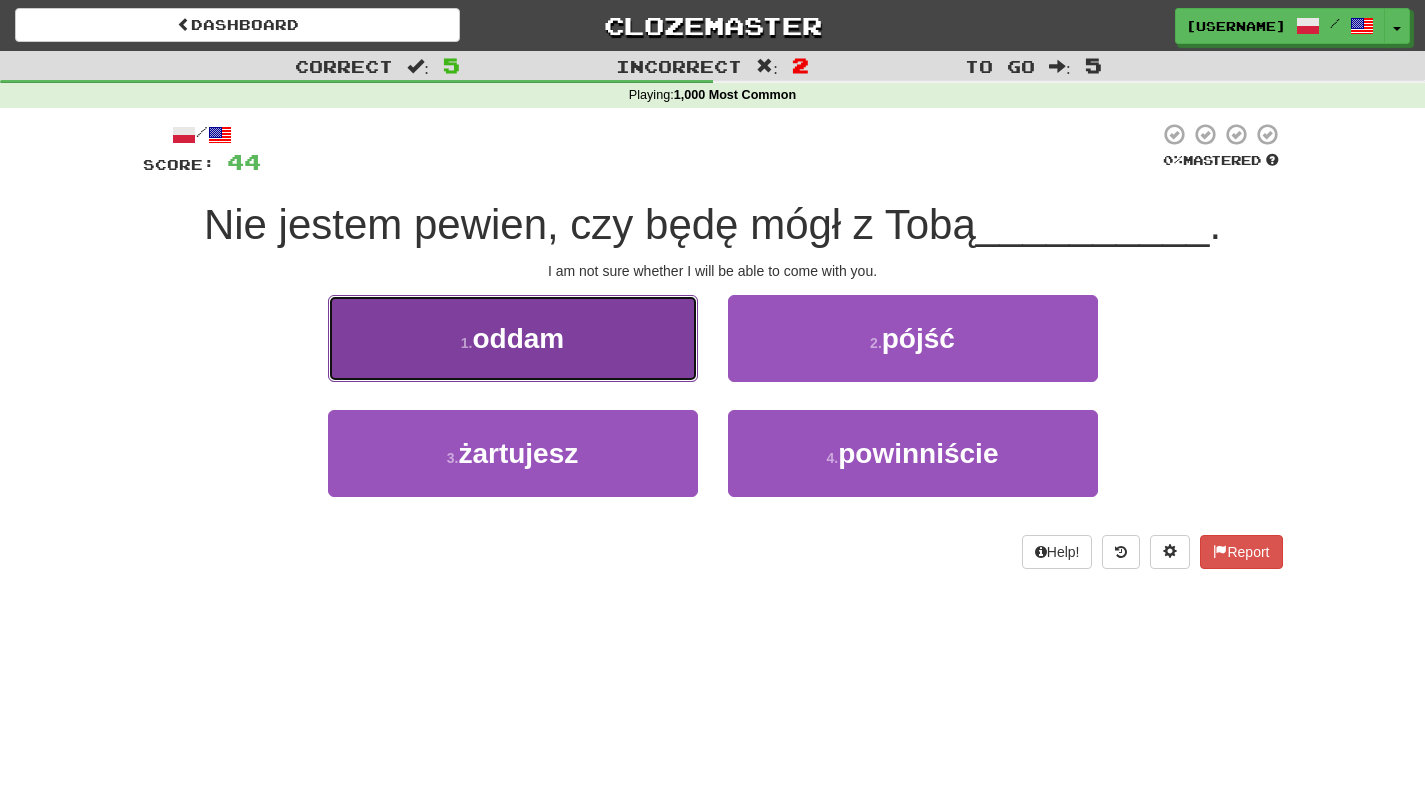 click on "1 .  oddam" at bounding box center [513, 338] 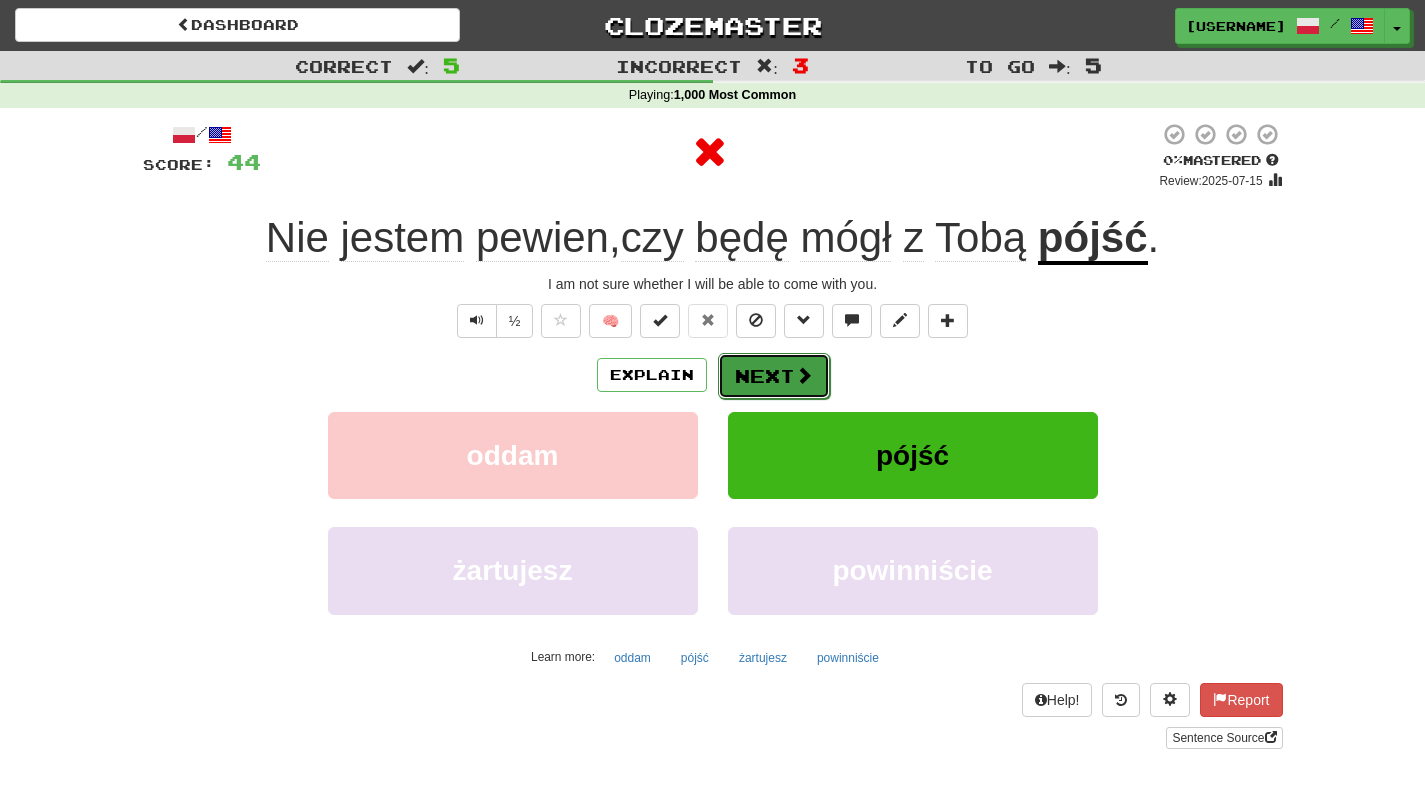 click on "Next" at bounding box center [774, 376] 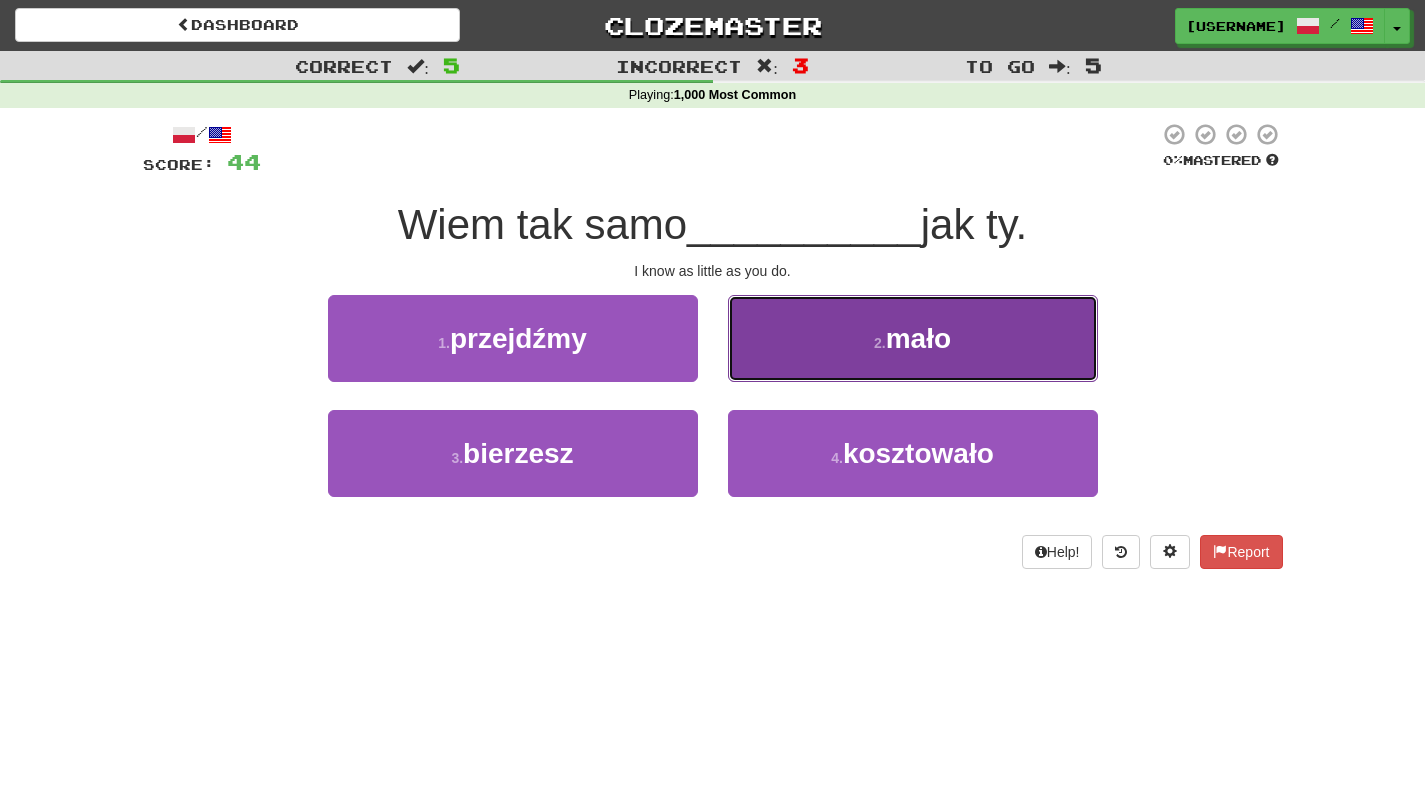 click on "2 .  mało" at bounding box center [913, 338] 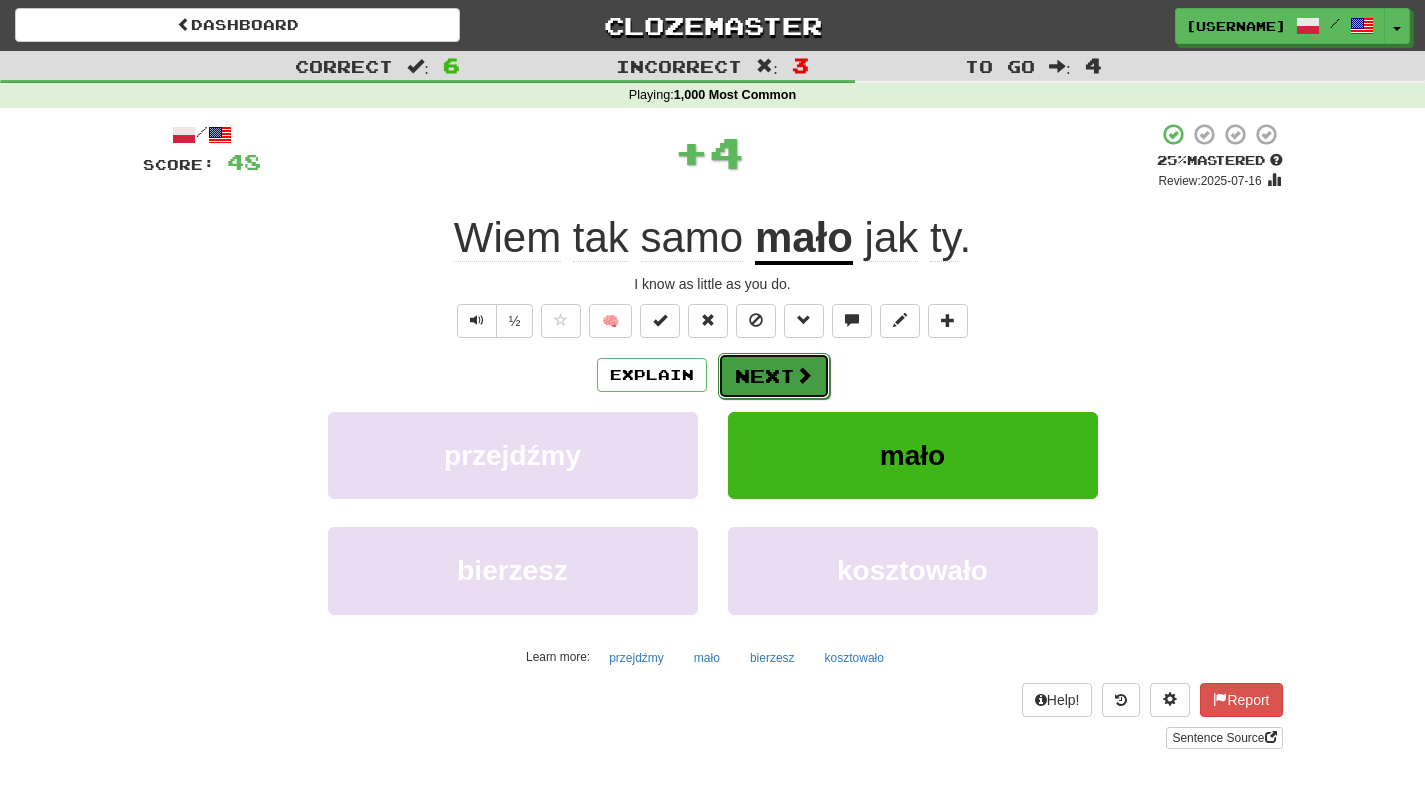 click on "Next" at bounding box center (774, 376) 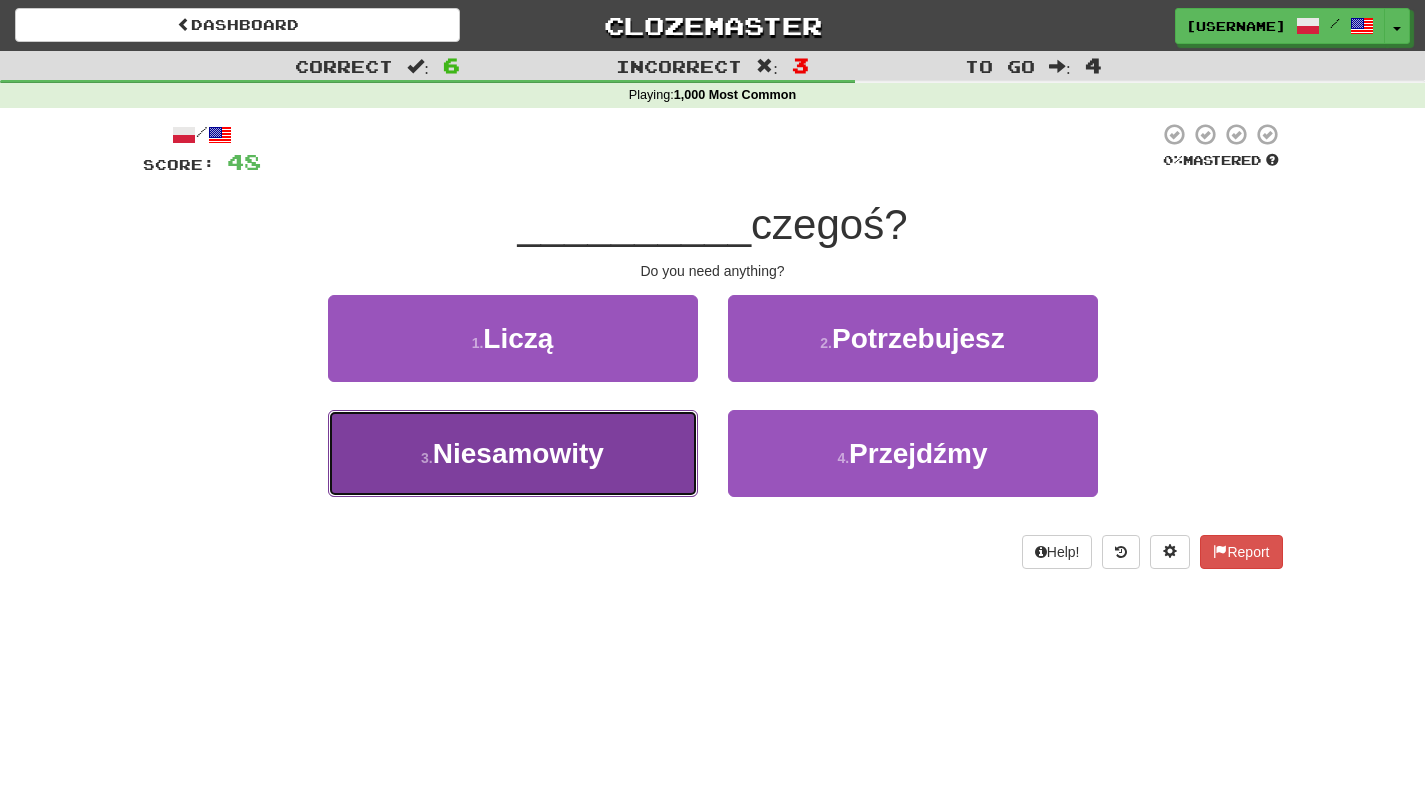 click on "Niesamowity" at bounding box center (518, 453) 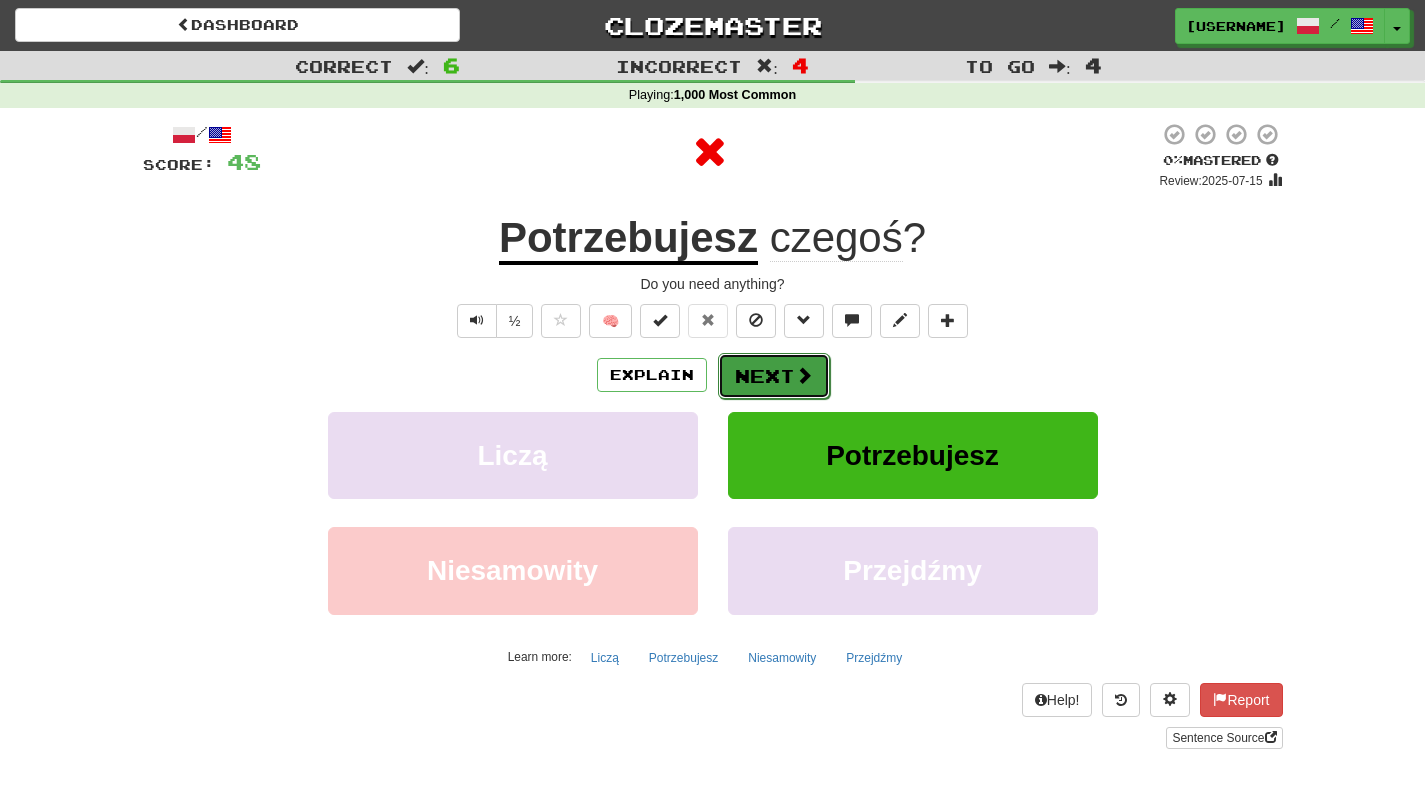 click on "Next" at bounding box center [774, 376] 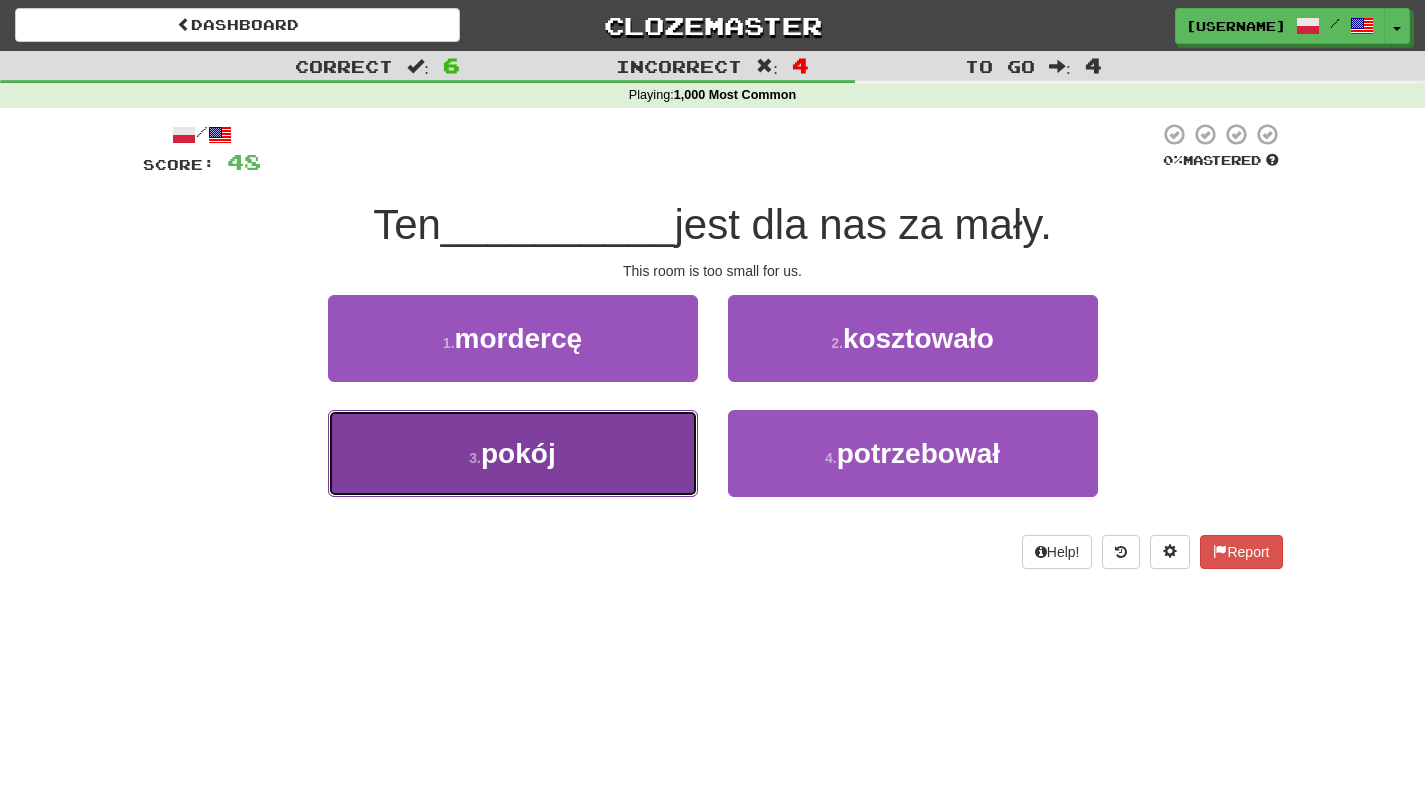 click on "3 .  pokój" at bounding box center [513, 453] 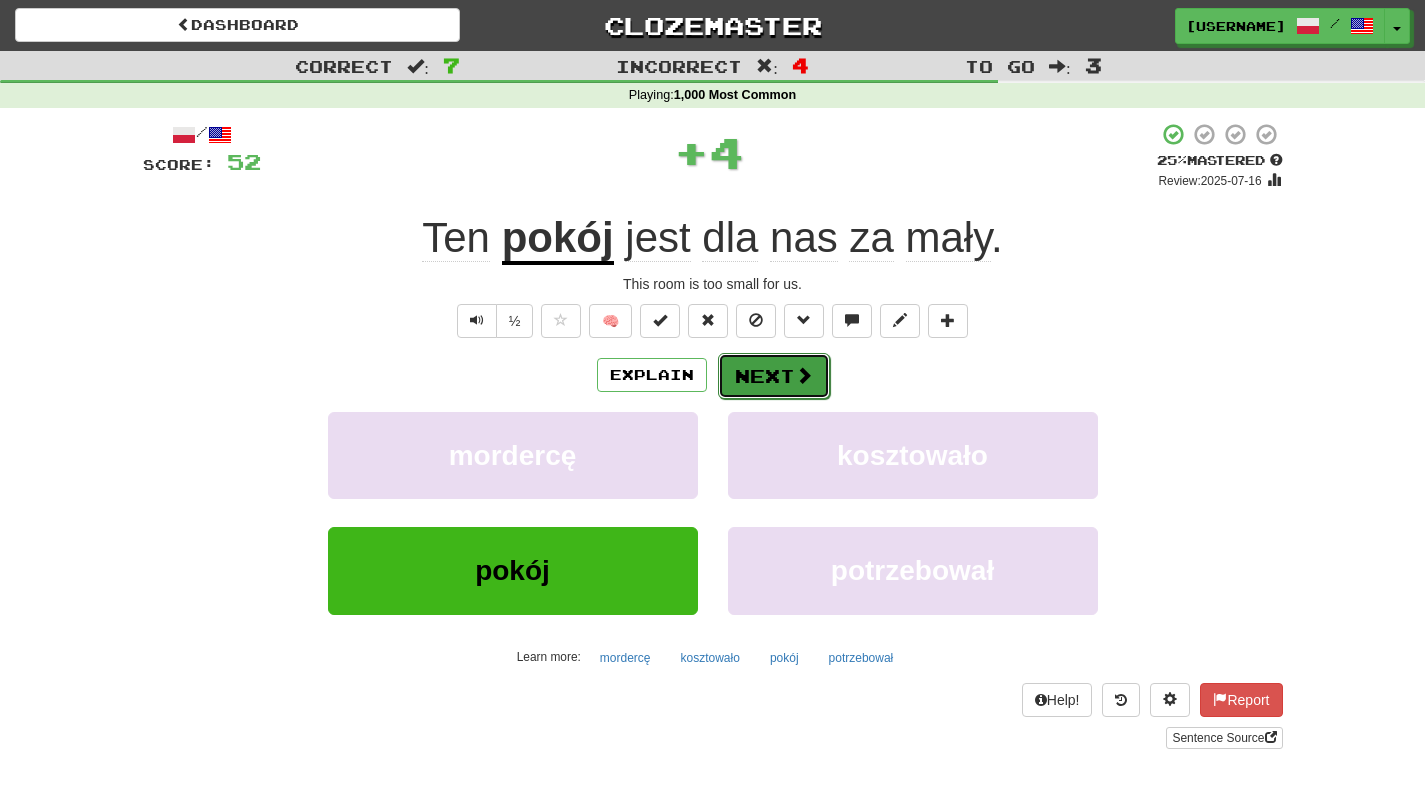 click on "Next" at bounding box center [774, 376] 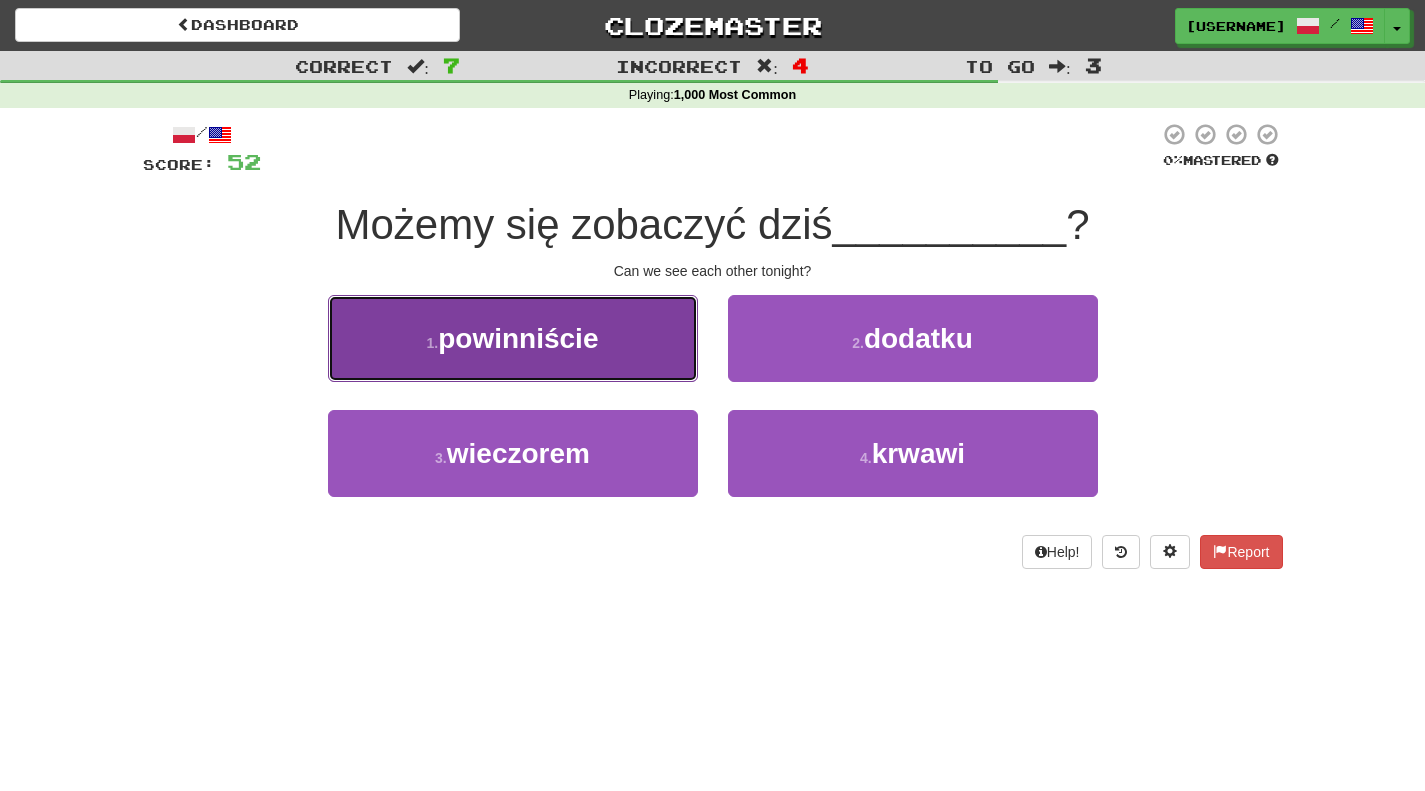 click on "1 .  powinniście" at bounding box center [513, 338] 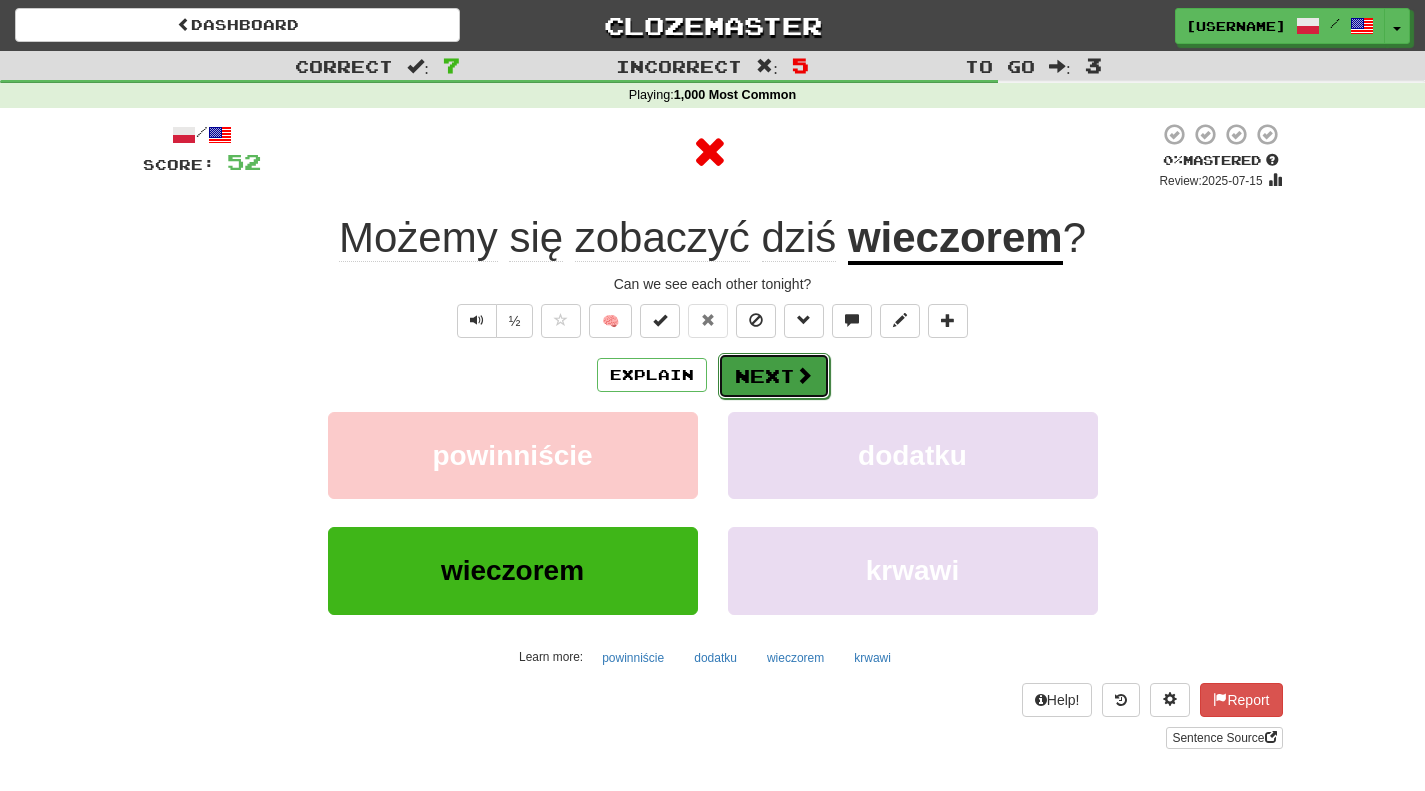 click on "Next" at bounding box center (774, 376) 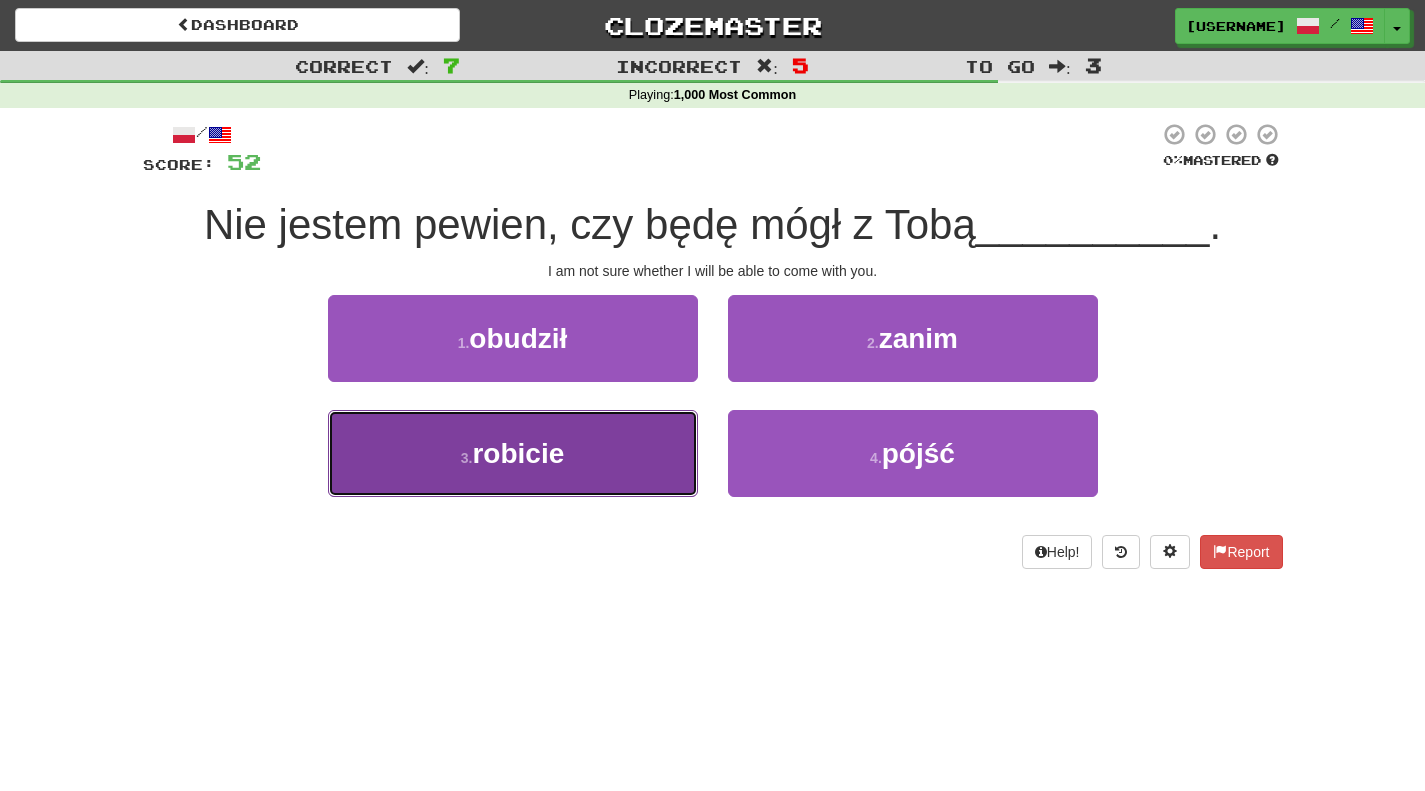 click on "3 .  robicie" at bounding box center (513, 453) 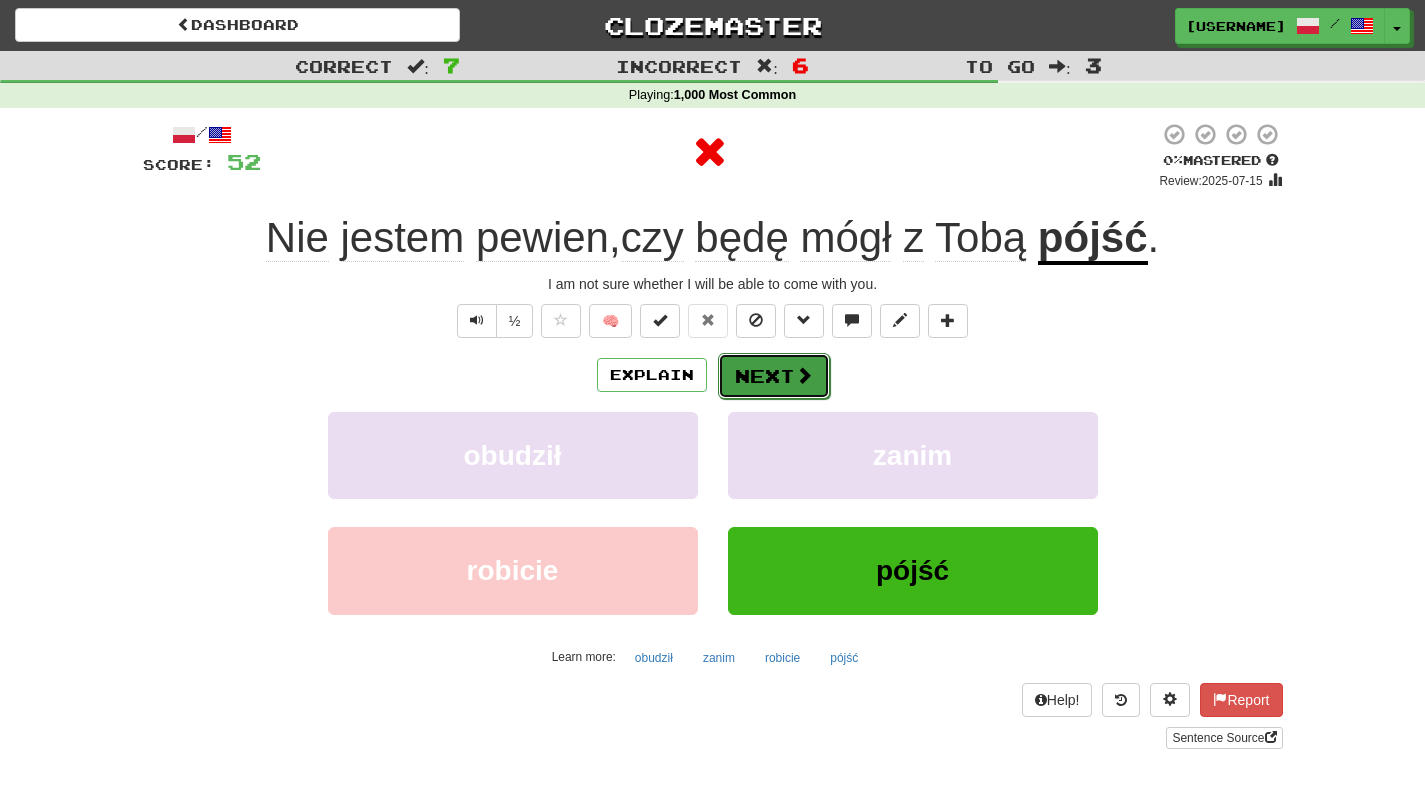 click on "Next" at bounding box center (774, 376) 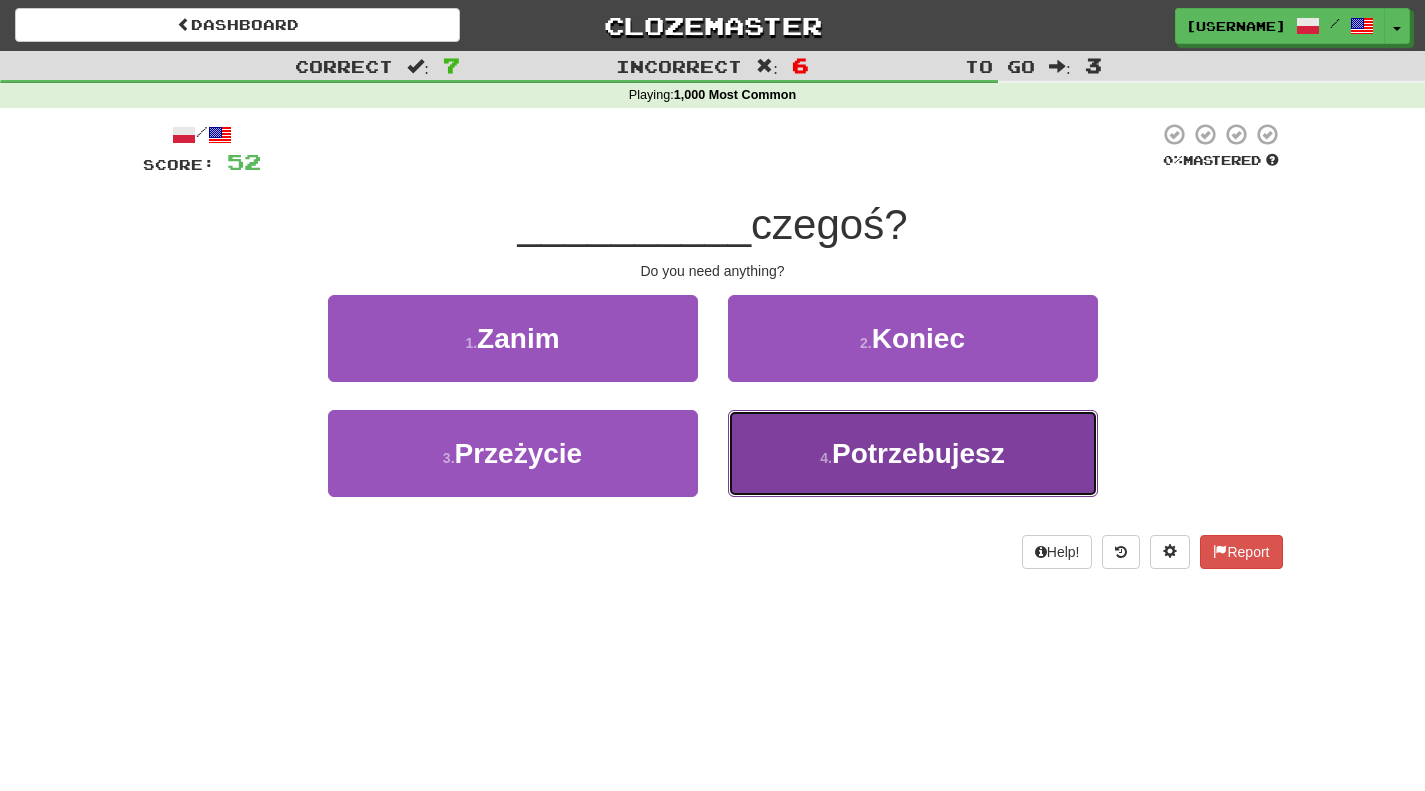 click on "Potrzebujesz" at bounding box center [918, 453] 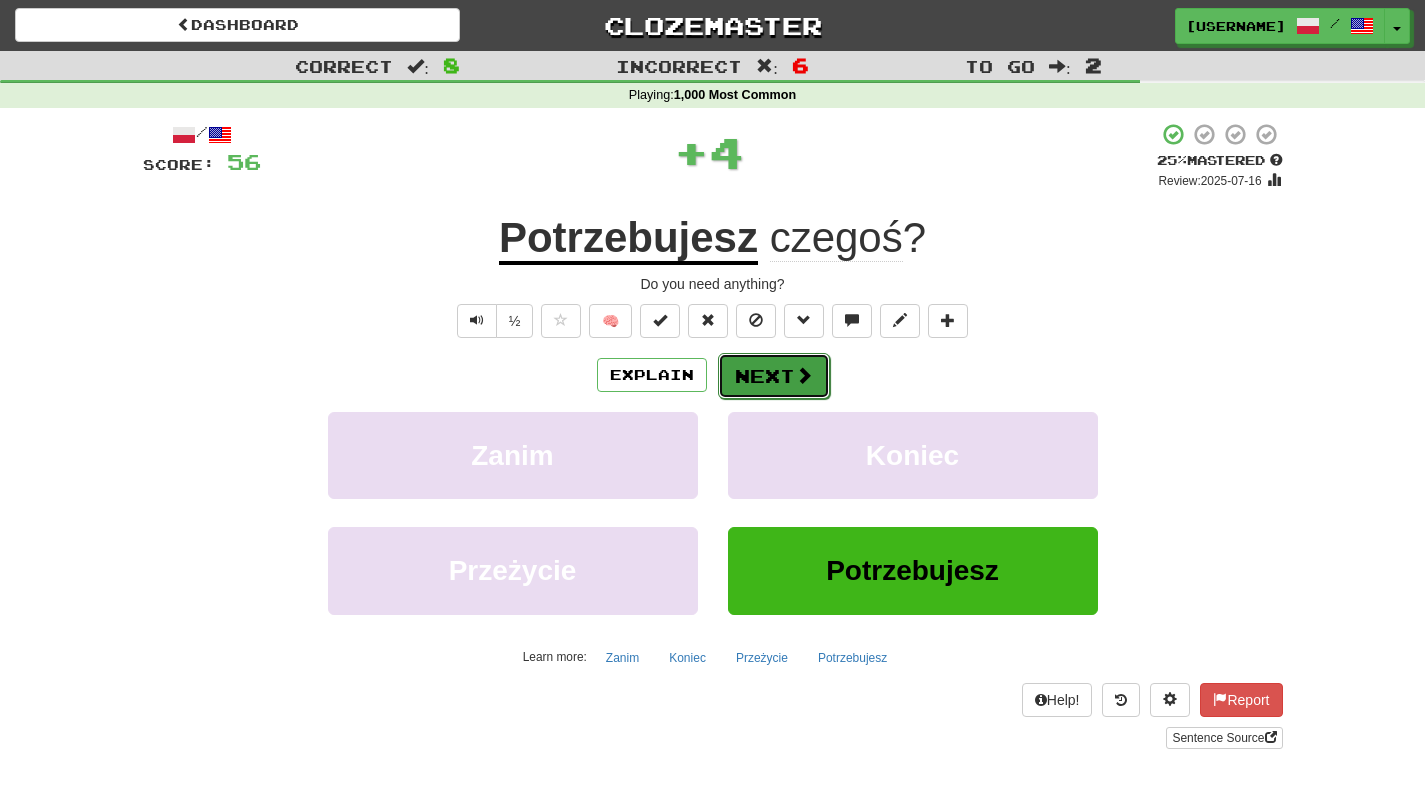click at bounding box center [804, 375] 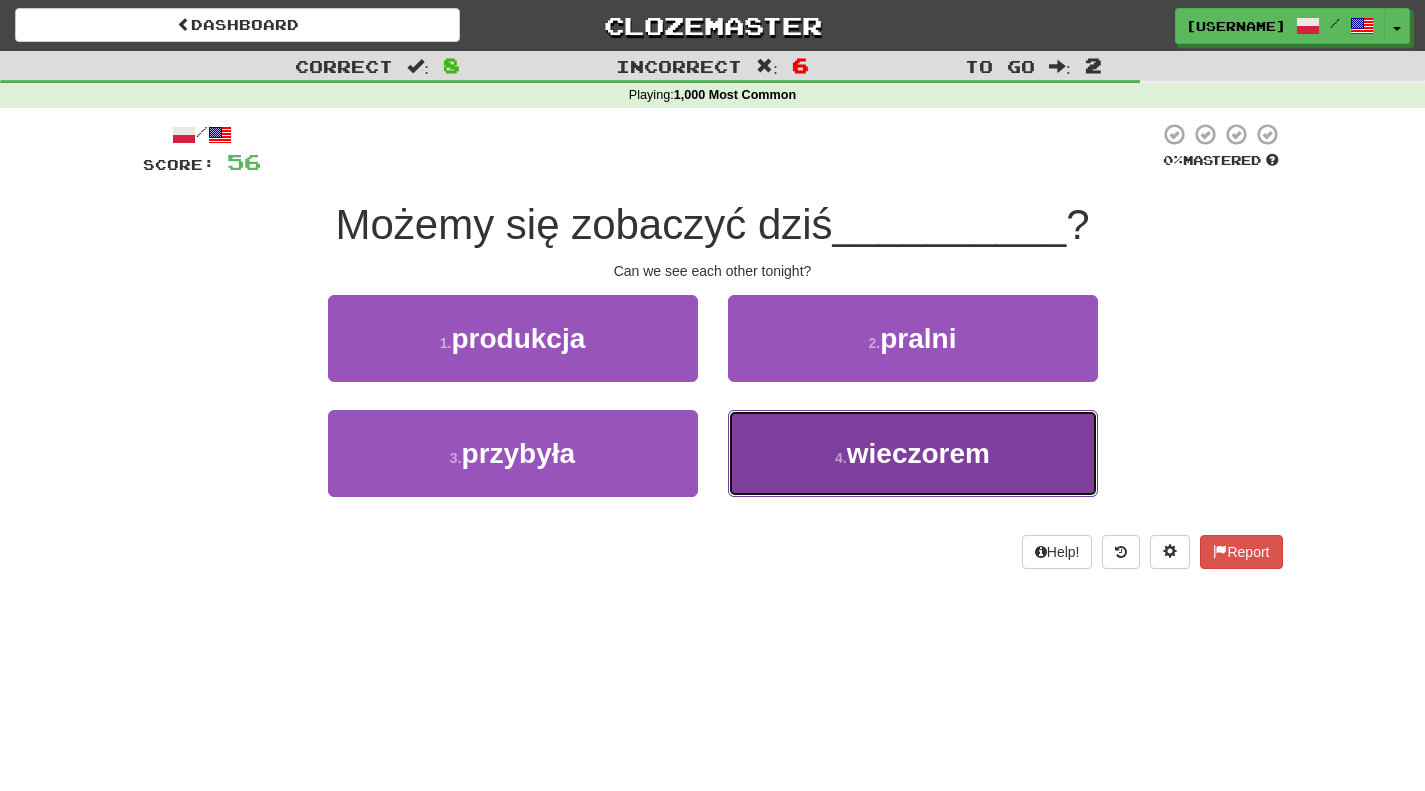 click on "4 .  wieczorem" at bounding box center [913, 453] 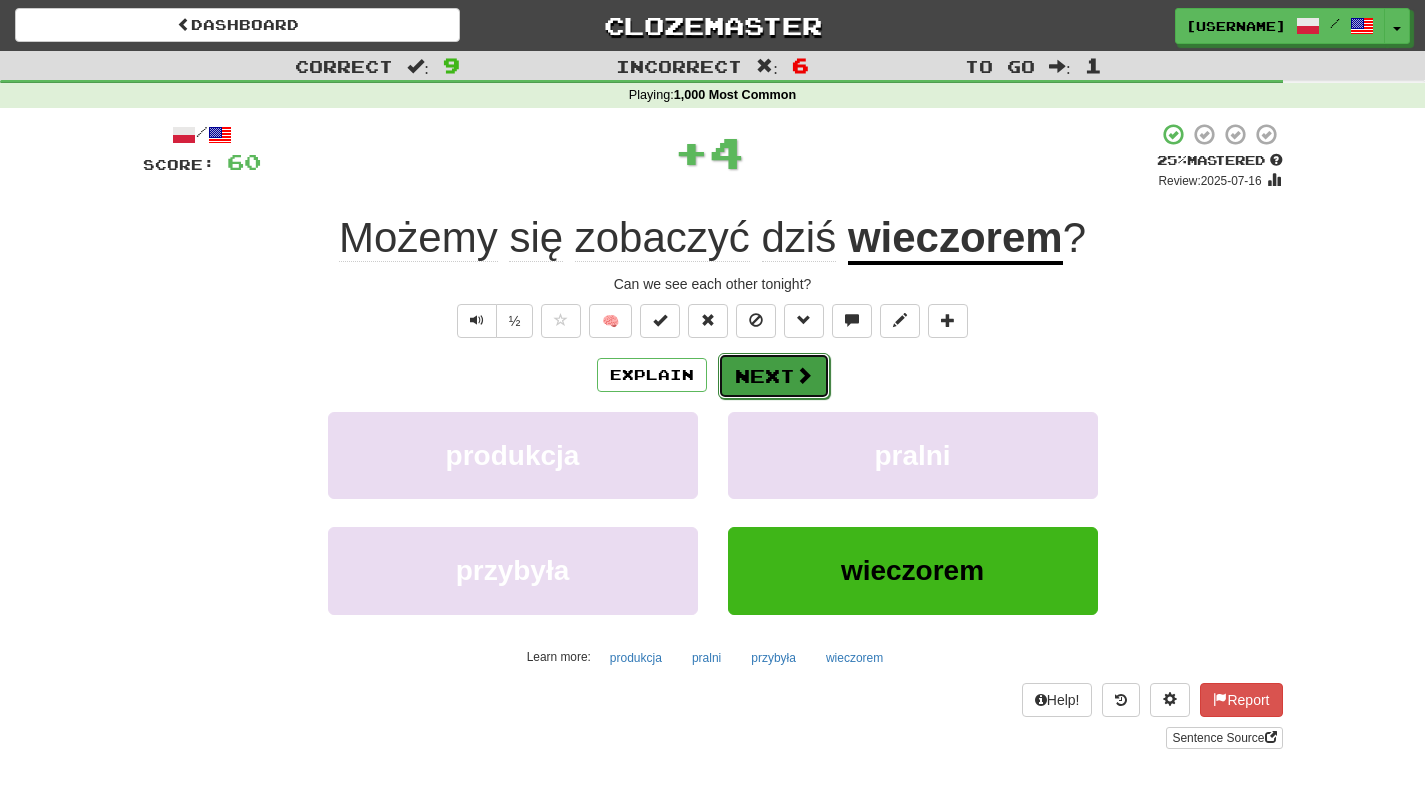 click at bounding box center [804, 375] 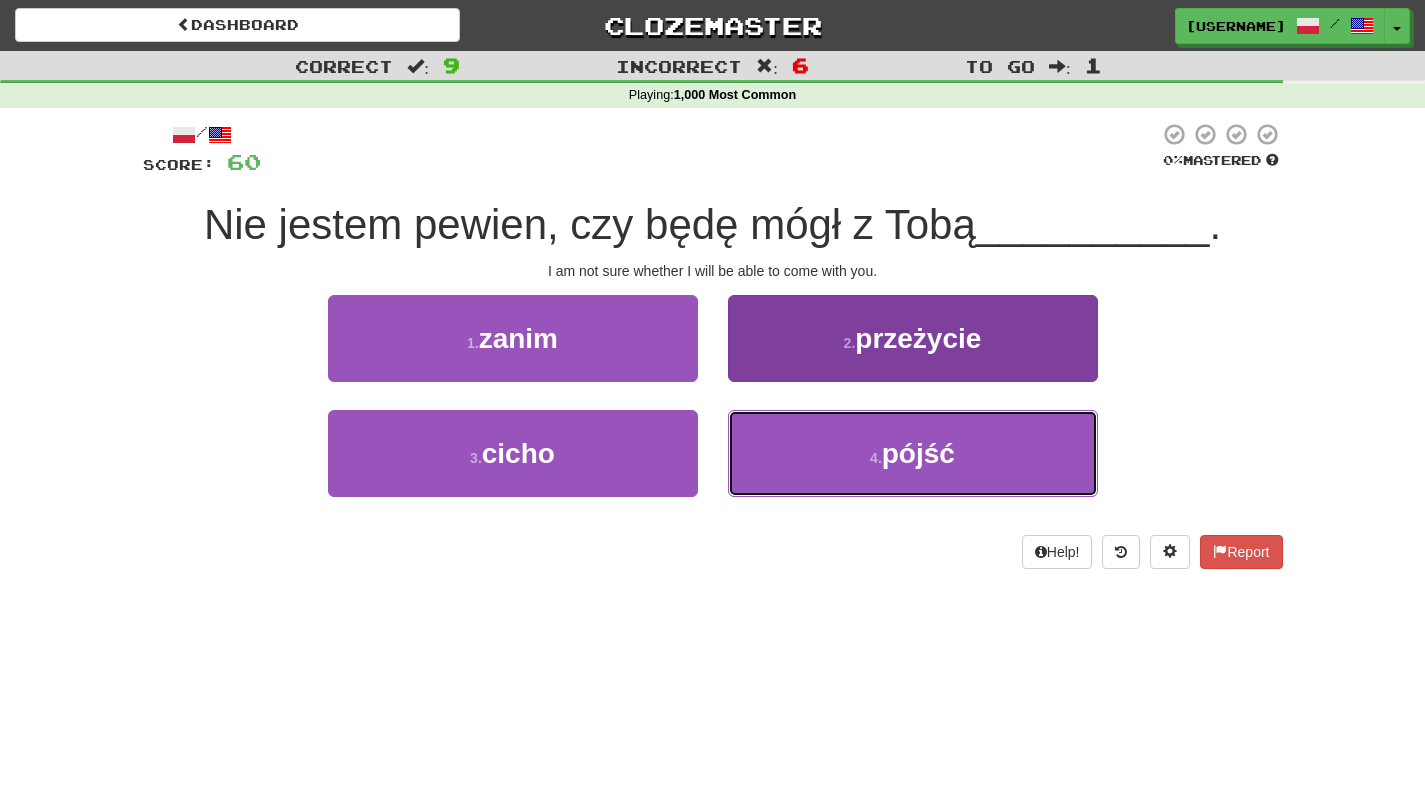 click on "4 .  pójść" at bounding box center (913, 453) 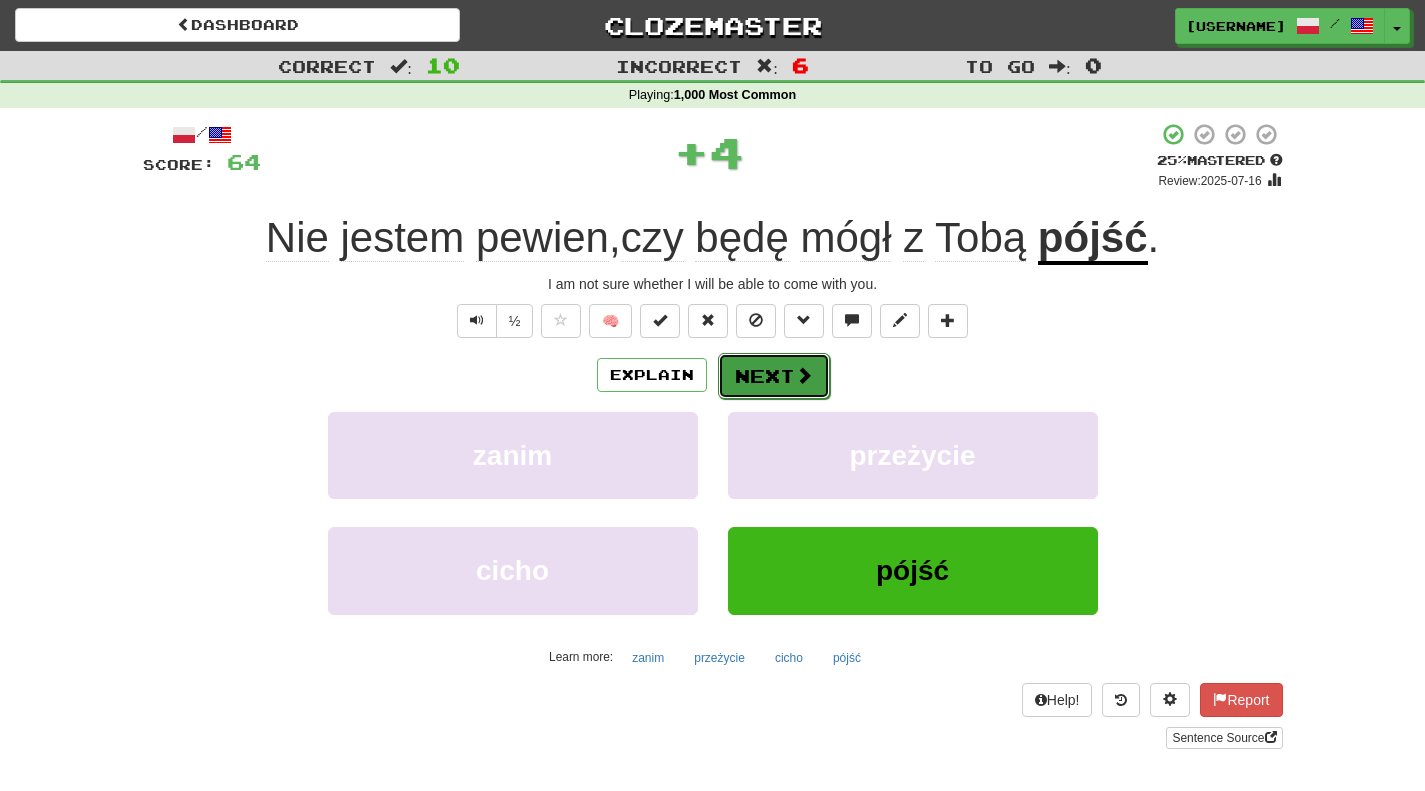click at bounding box center (804, 375) 